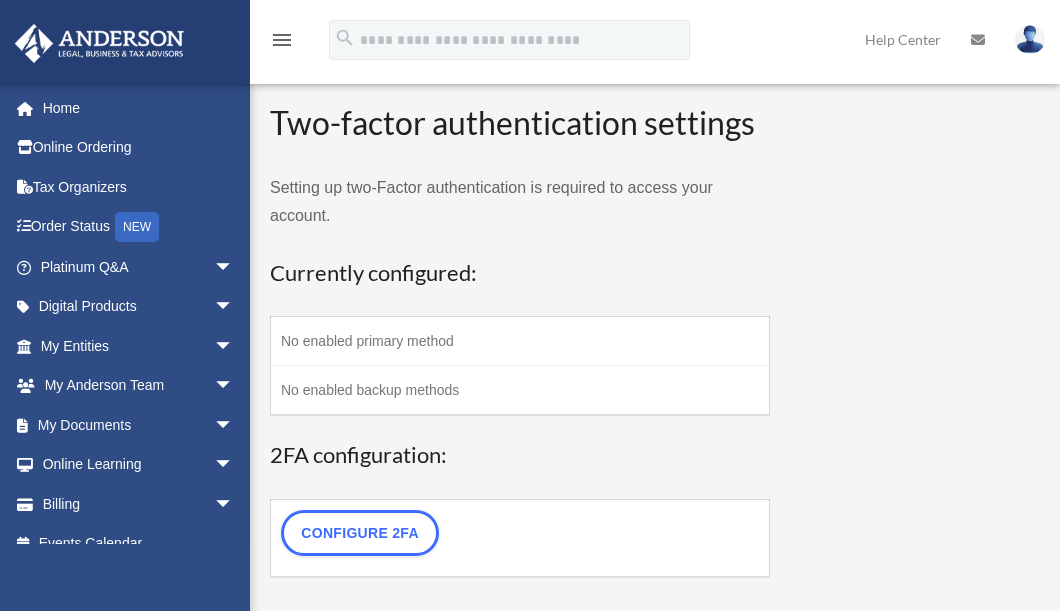 scroll, scrollTop: 0, scrollLeft: 0, axis: both 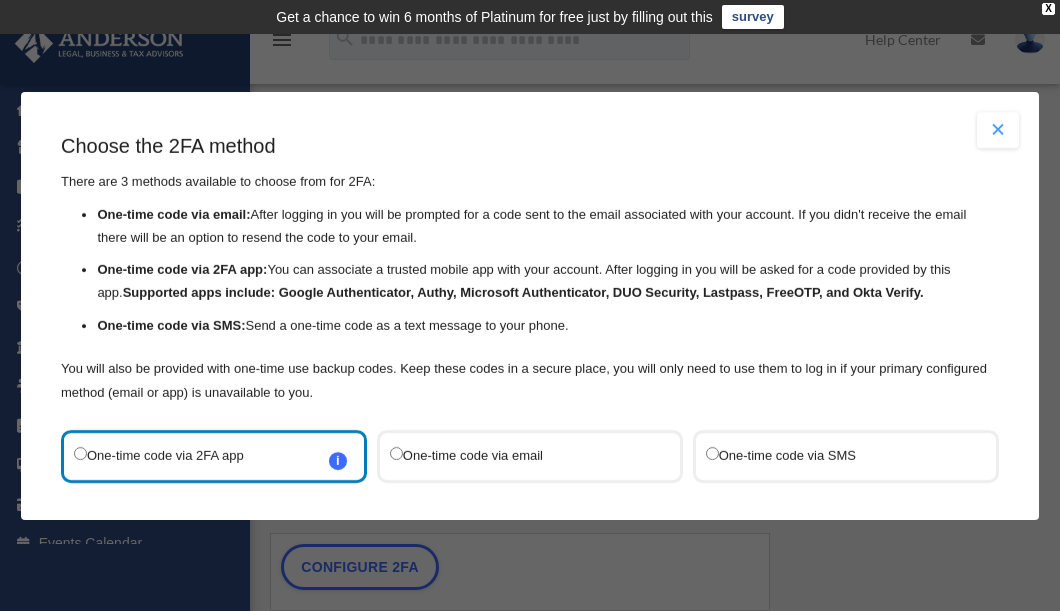 click on "One-time code via SMS" at bounding box center (836, 456) 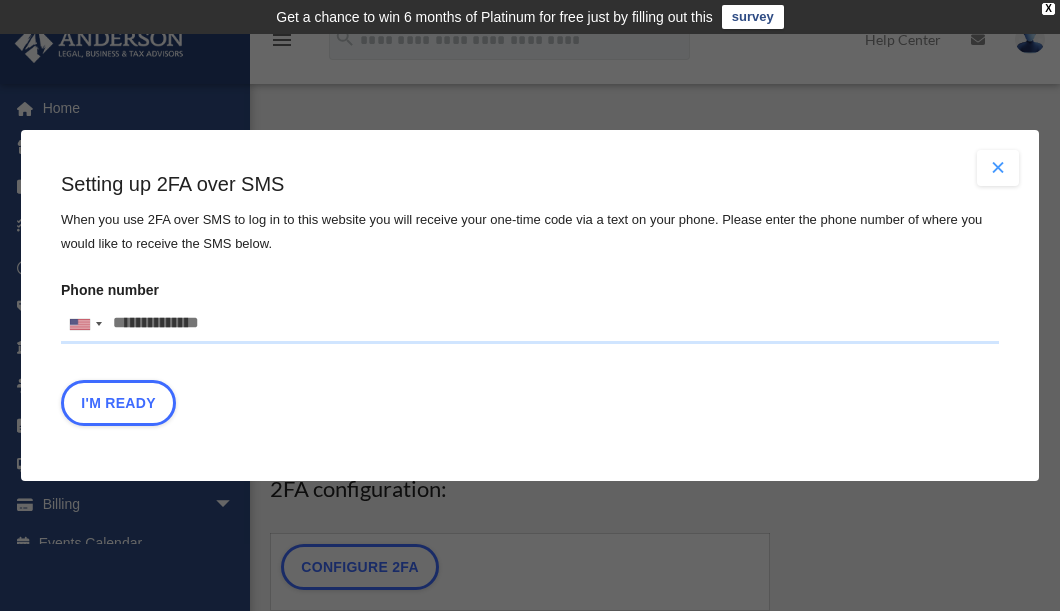 drag, startPoint x: 266, startPoint y: 332, endPoint x: 144, endPoint y: 317, distance: 122.91867 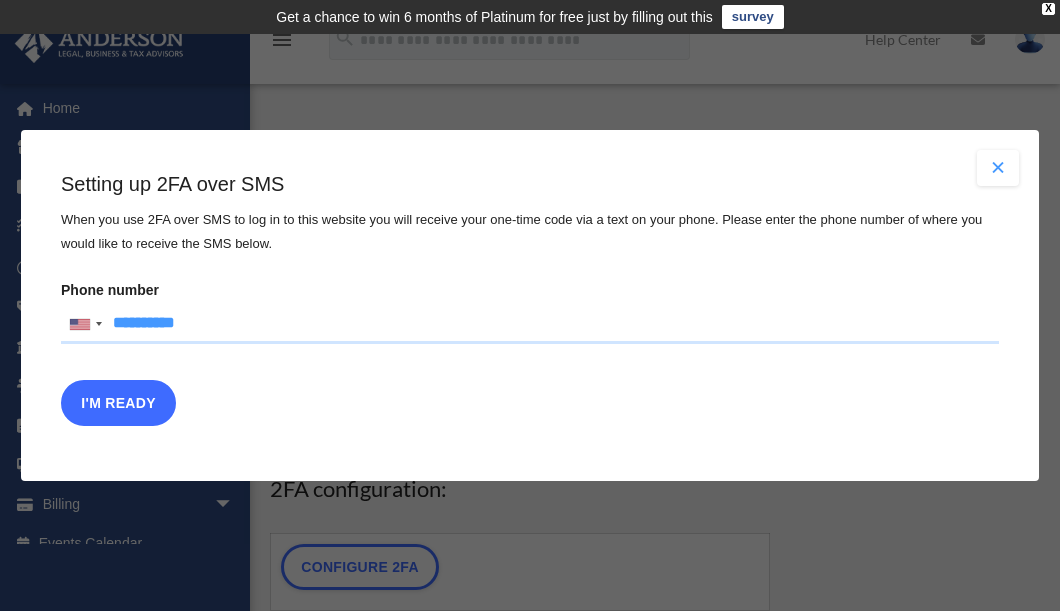 click on "I'm Ready" at bounding box center [118, 403] 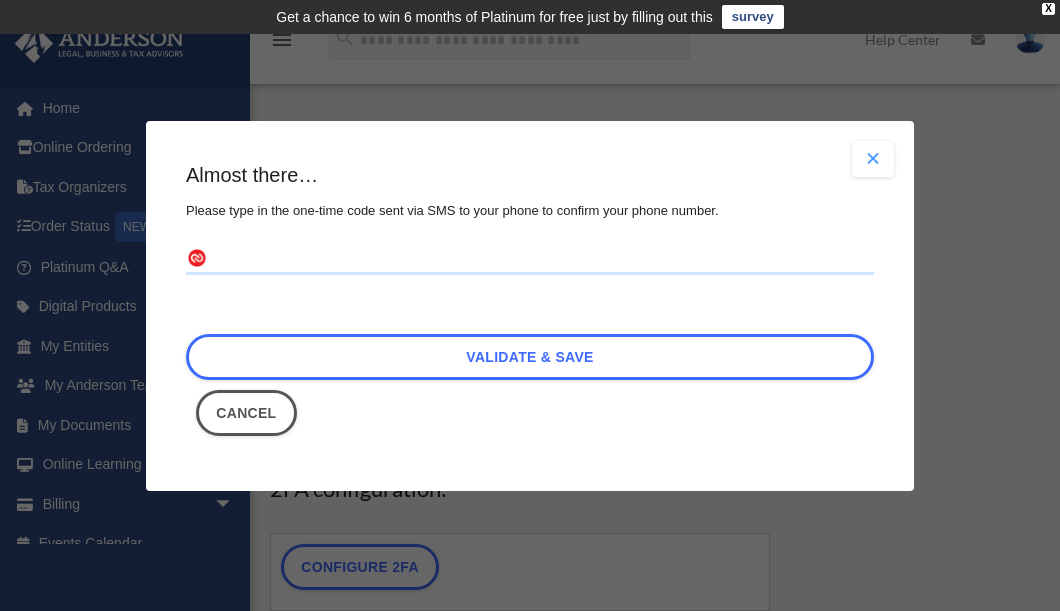 click at bounding box center (530, 259) 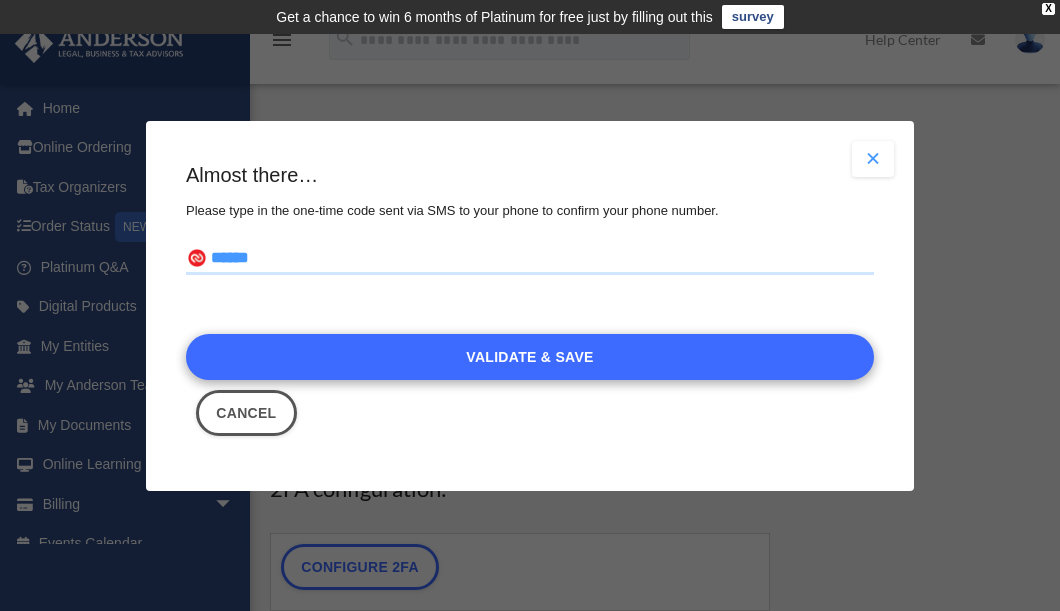 type on "******" 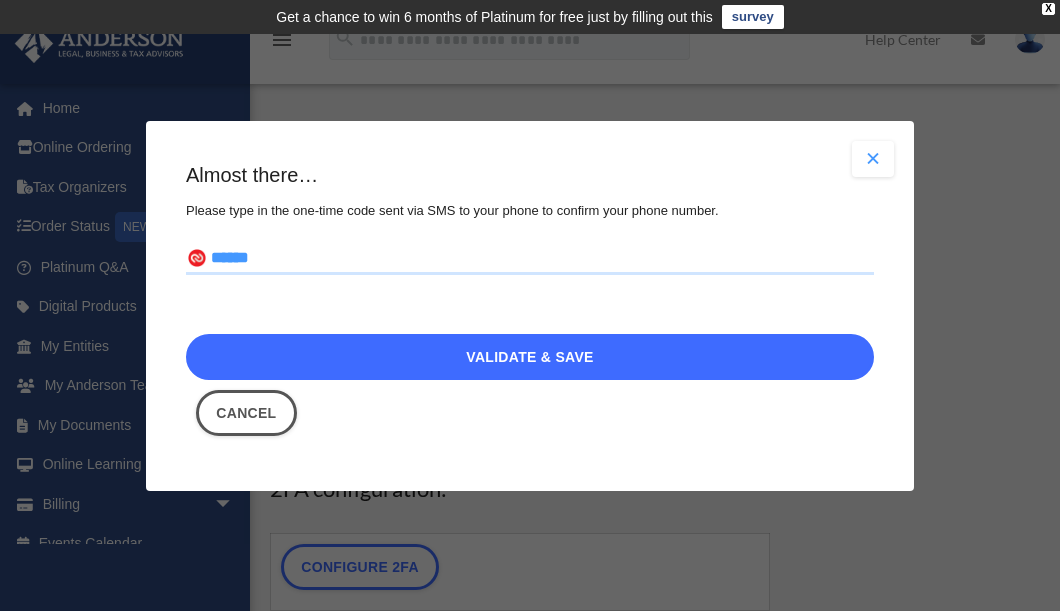 click on "Validate & Save" at bounding box center [530, 357] 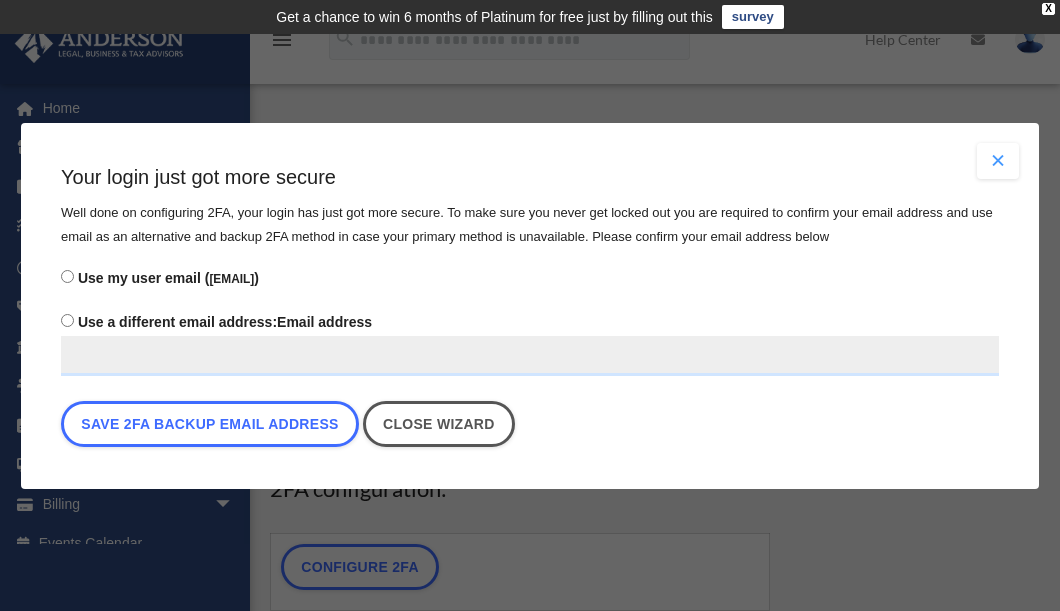 click on "Use my user email ( mamamel70x7@gmail.com )" at bounding box center [530, 278] 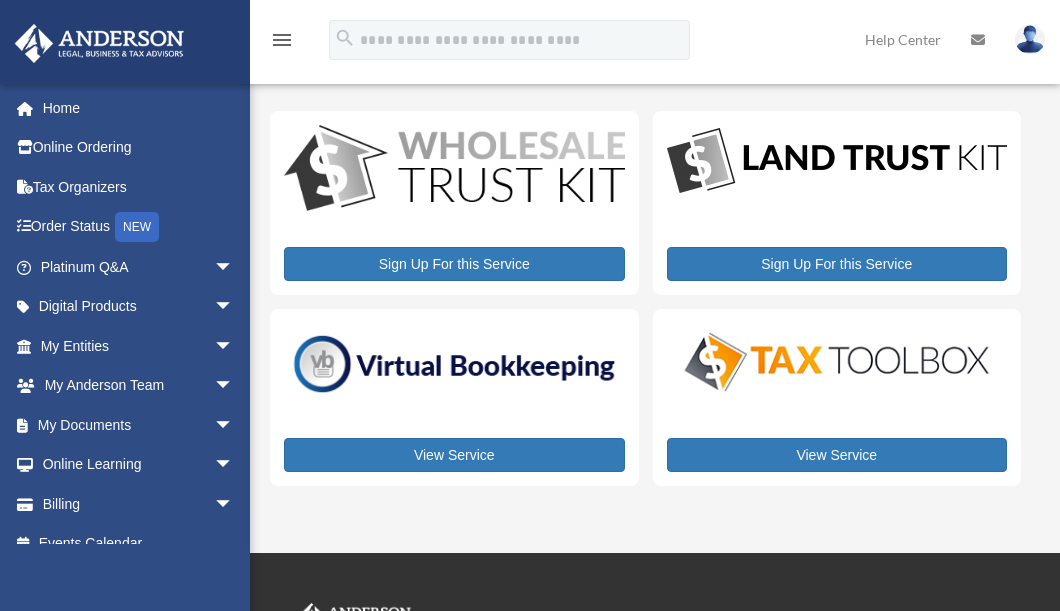 scroll, scrollTop: 0, scrollLeft: 0, axis: both 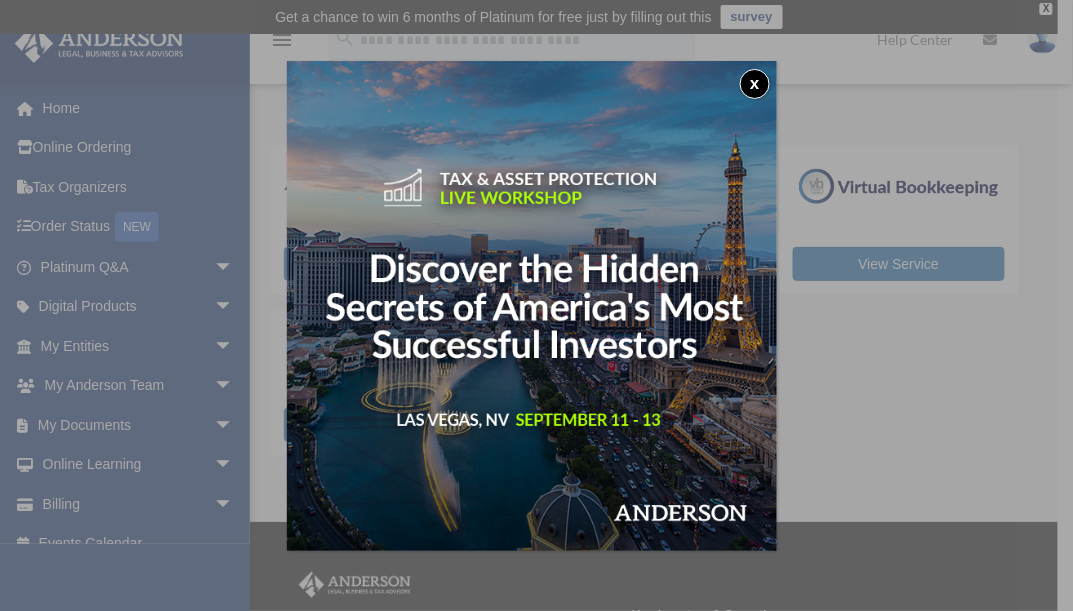 click on "x" at bounding box center (755, 84) 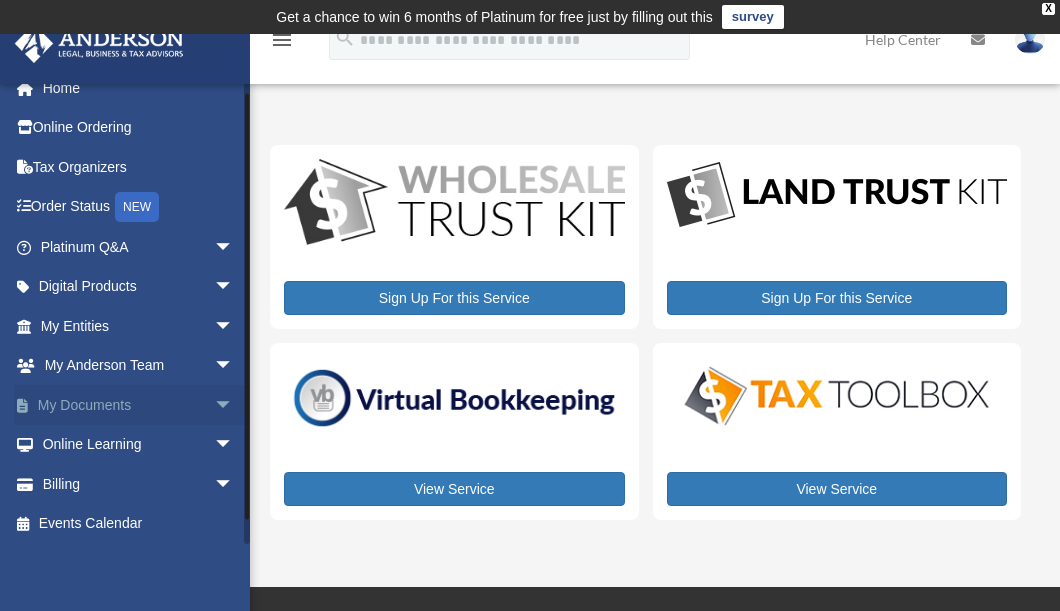 scroll, scrollTop: 23, scrollLeft: 0, axis: vertical 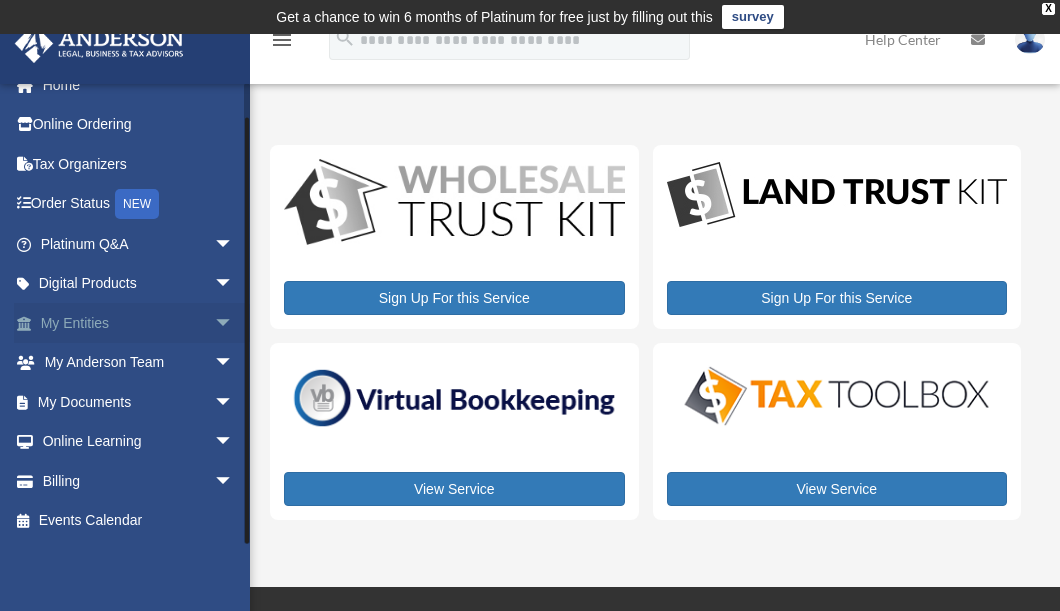 click on "arrow_drop_down" at bounding box center (234, 323) 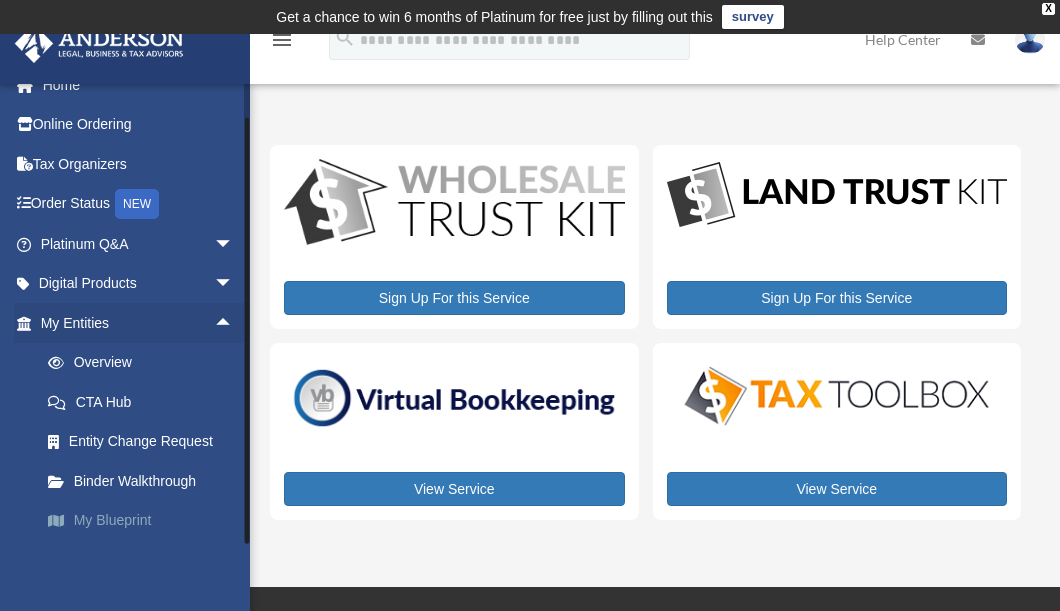 click on "My Blueprint" at bounding box center [146, 521] 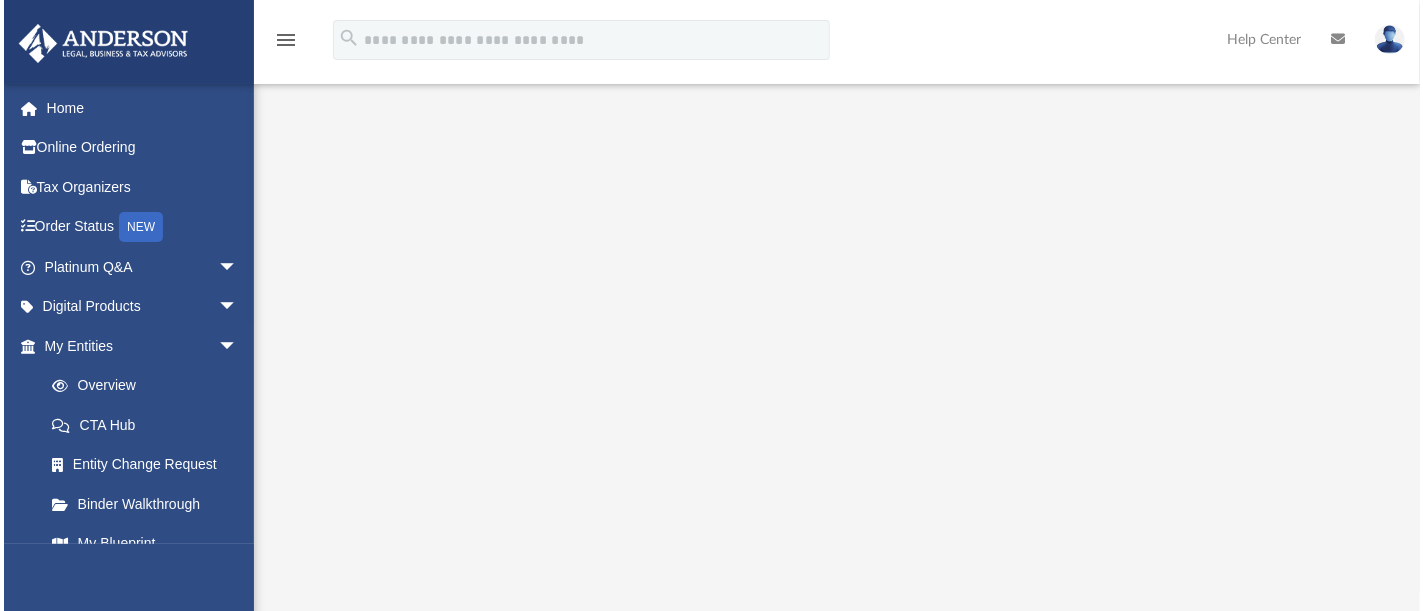 scroll, scrollTop: 173, scrollLeft: 0, axis: vertical 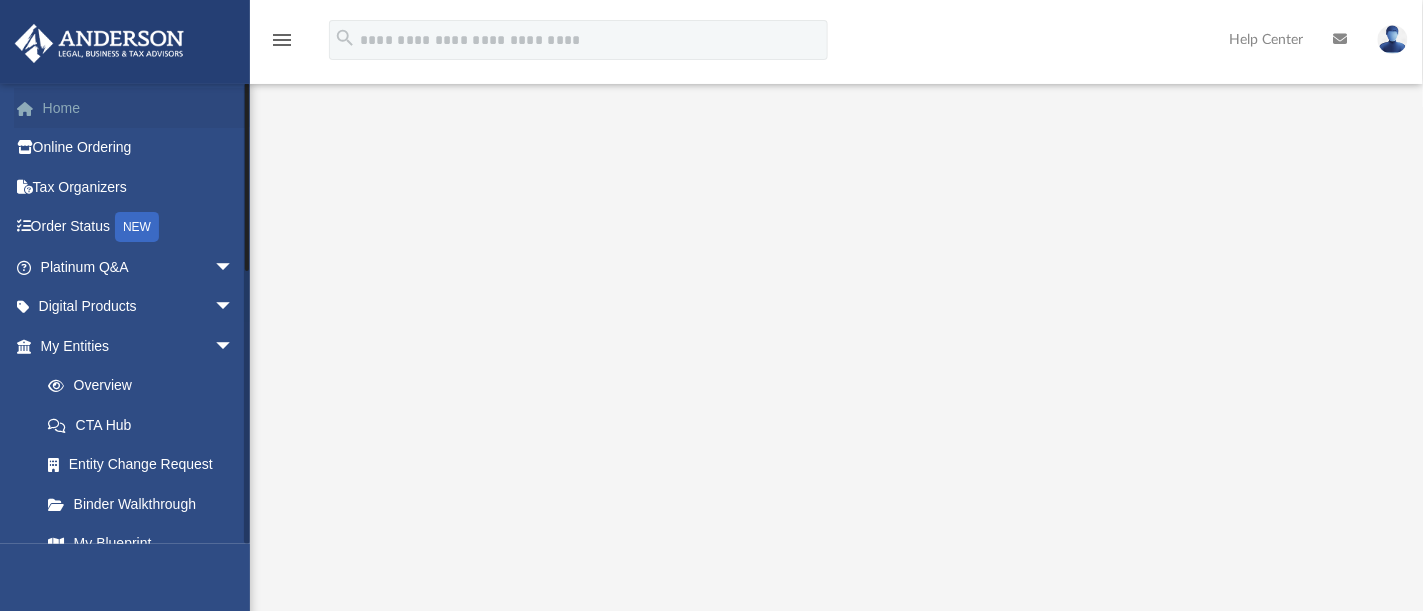 click on "Home" at bounding box center (139, 108) 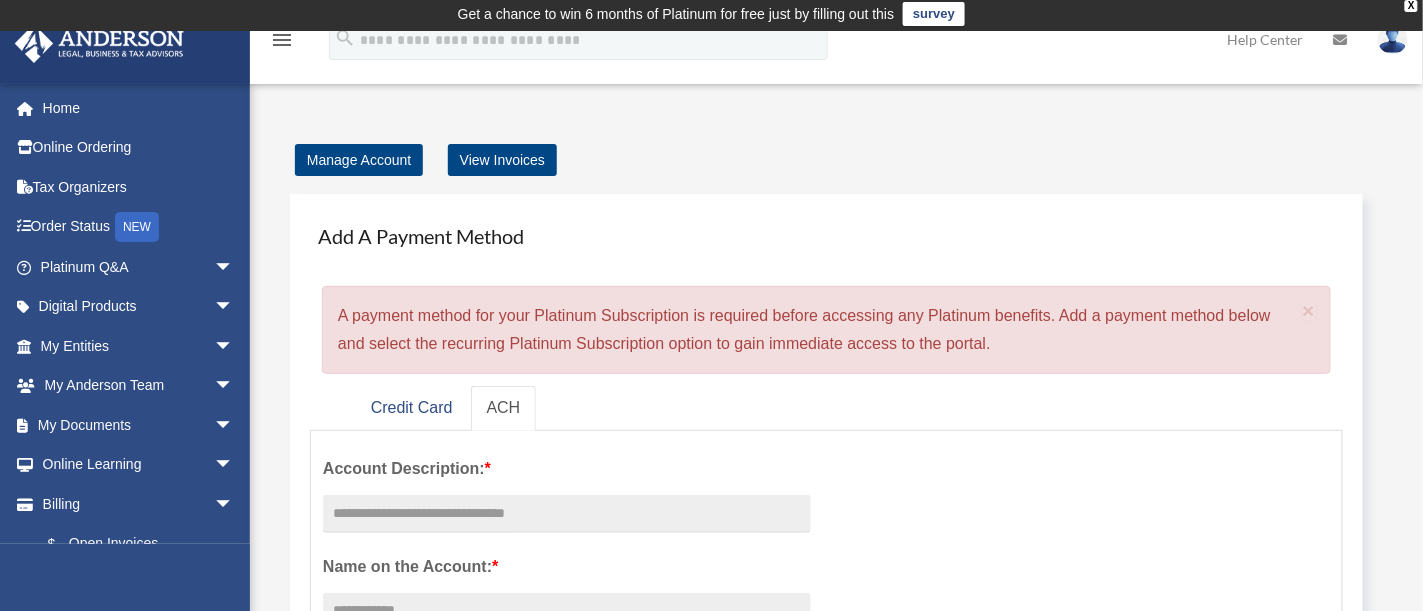 scroll, scrollTop: 0, scrollLeft: 0, axis: both 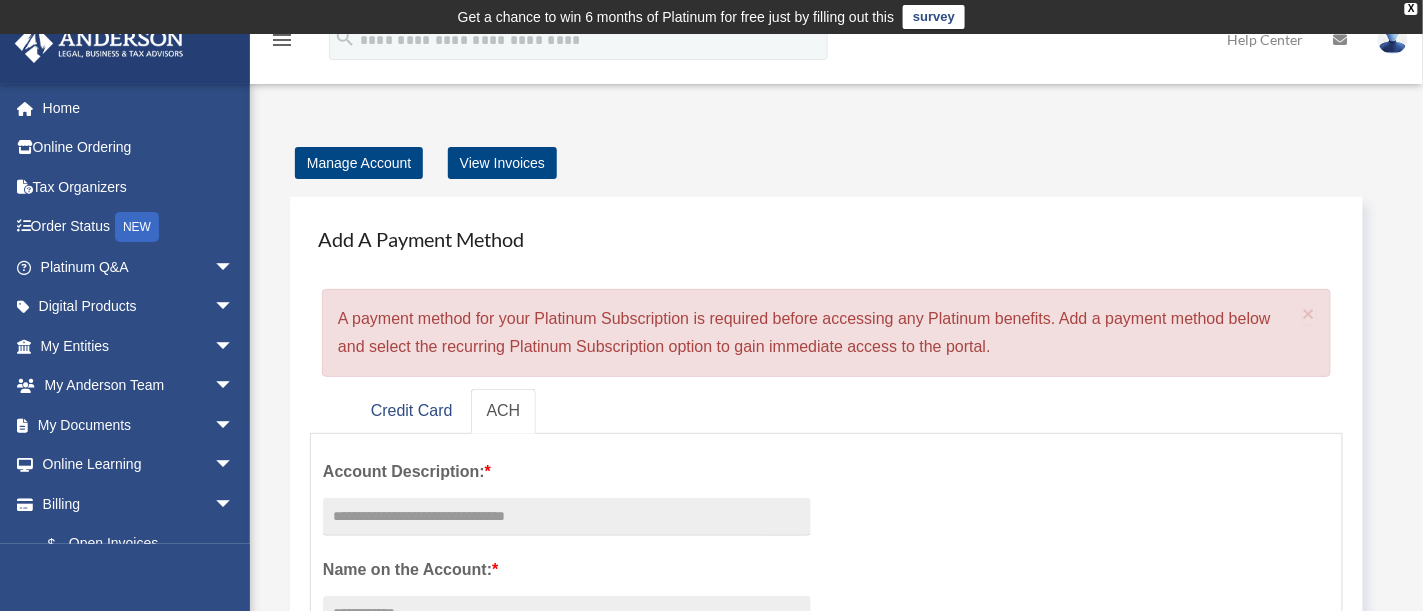 click on "menu" at bounding box center (282, 40) 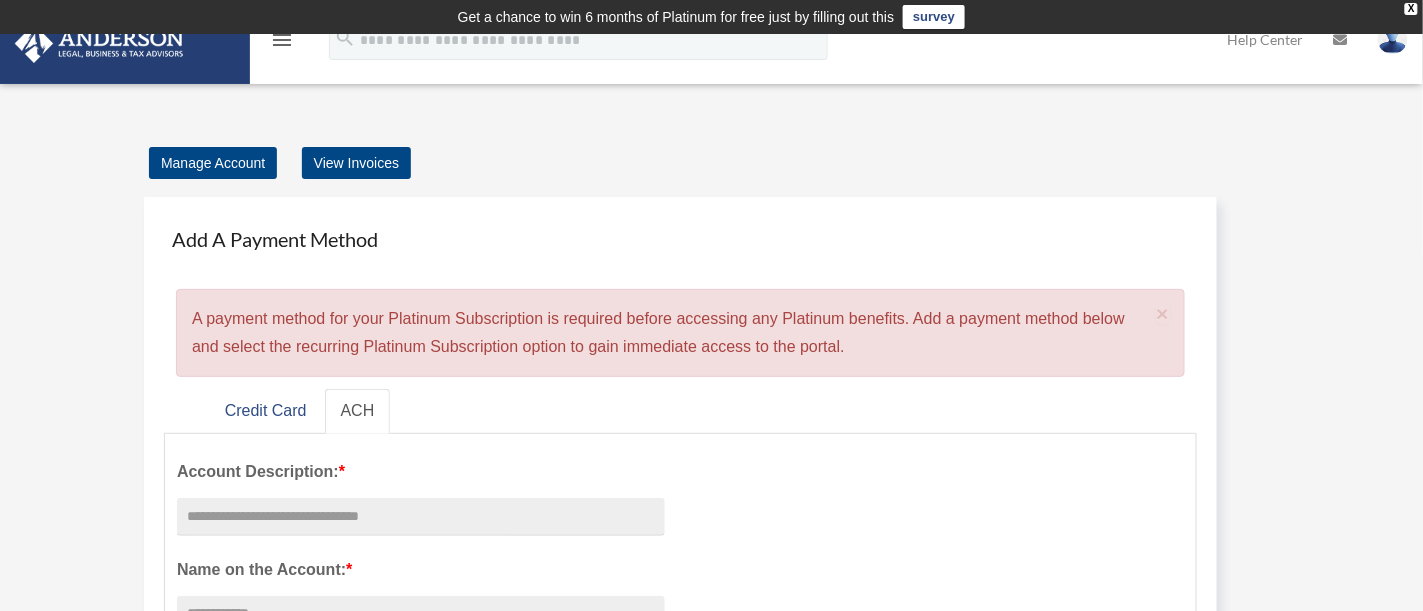 click on "Add Card
mamamel70x7@gmail.com
Sign Out
mamamel70x7@gmail.com
Home
Online Ordering
Tax Organizers
Order Status  NEW
Platinum Q&A arrow_drop_down
Client FAQ
Platinum Walkthrough
Submit a Question
Answered Questions
Document Review
Platinum Knowledge Room
Tax & Bookkeeping Packages
Land Trust & Deed Forum
Portal Feedback
Digital Products arrow_drop_down
Tax Toolbox
Virtual Bookkeeping
Land Trust Kit
Wholesale Trust Kit
My Entities" at bounding box center [711, 938] 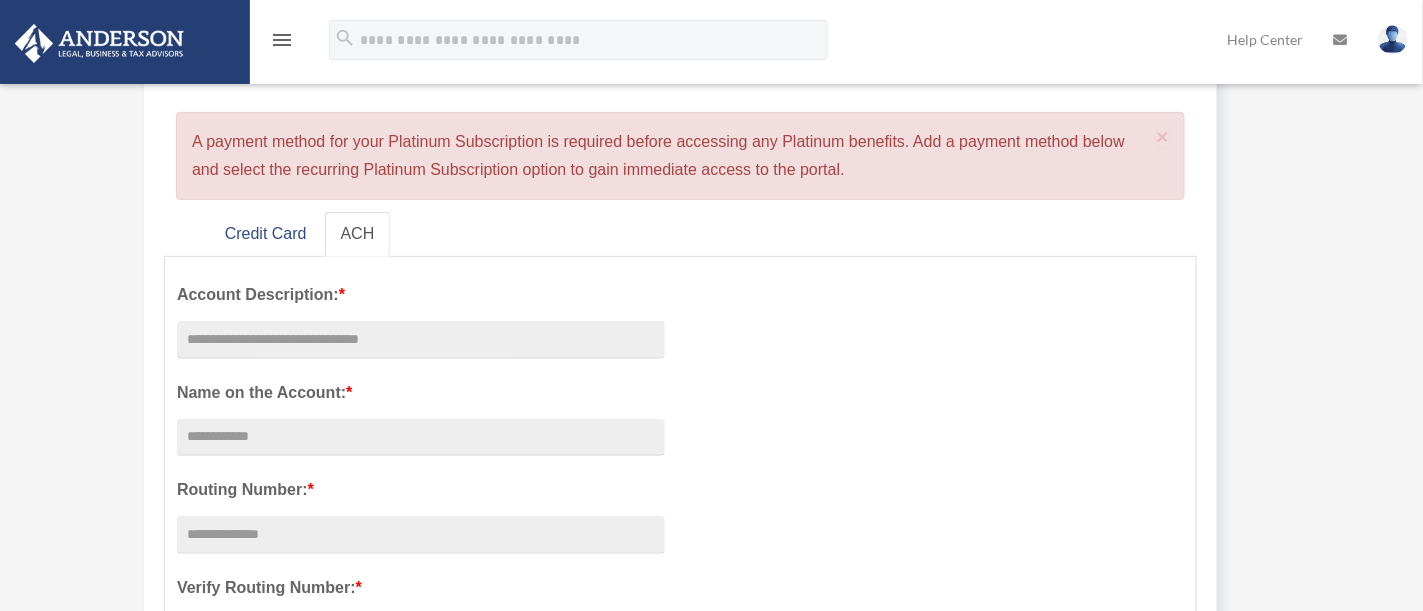 scroll, scrollTop: 194, scrollLeft: 0, axis: vertical 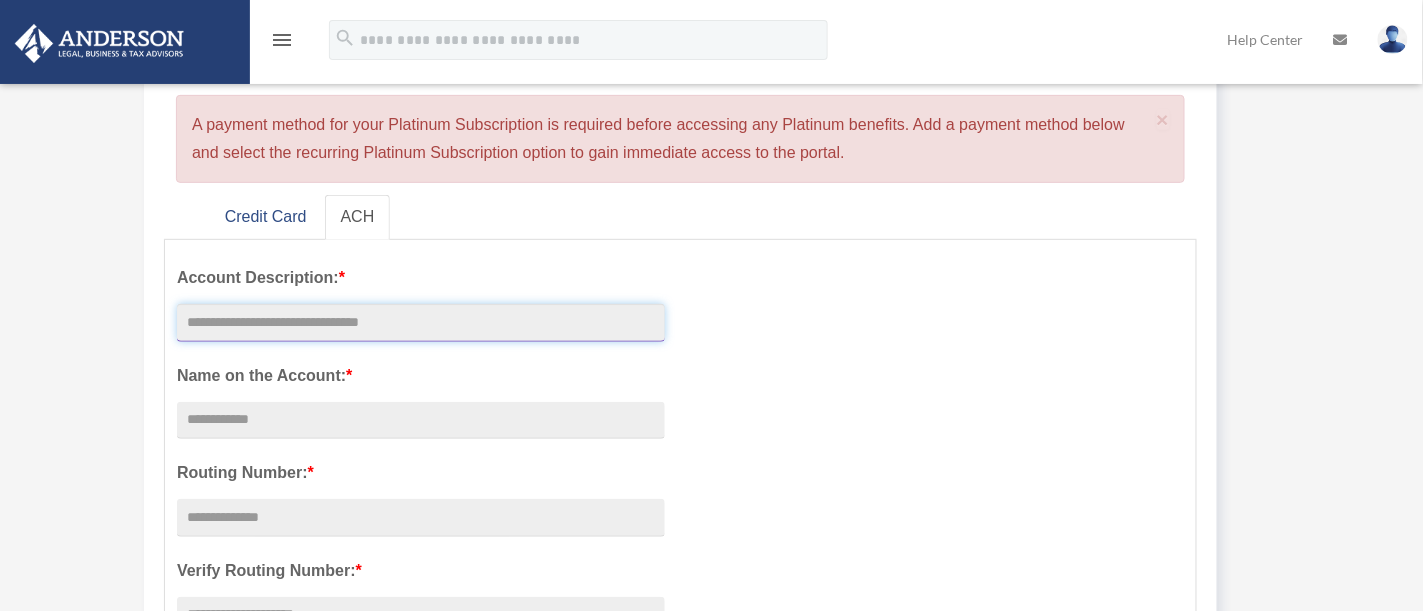click at bounding box center (421, 323) 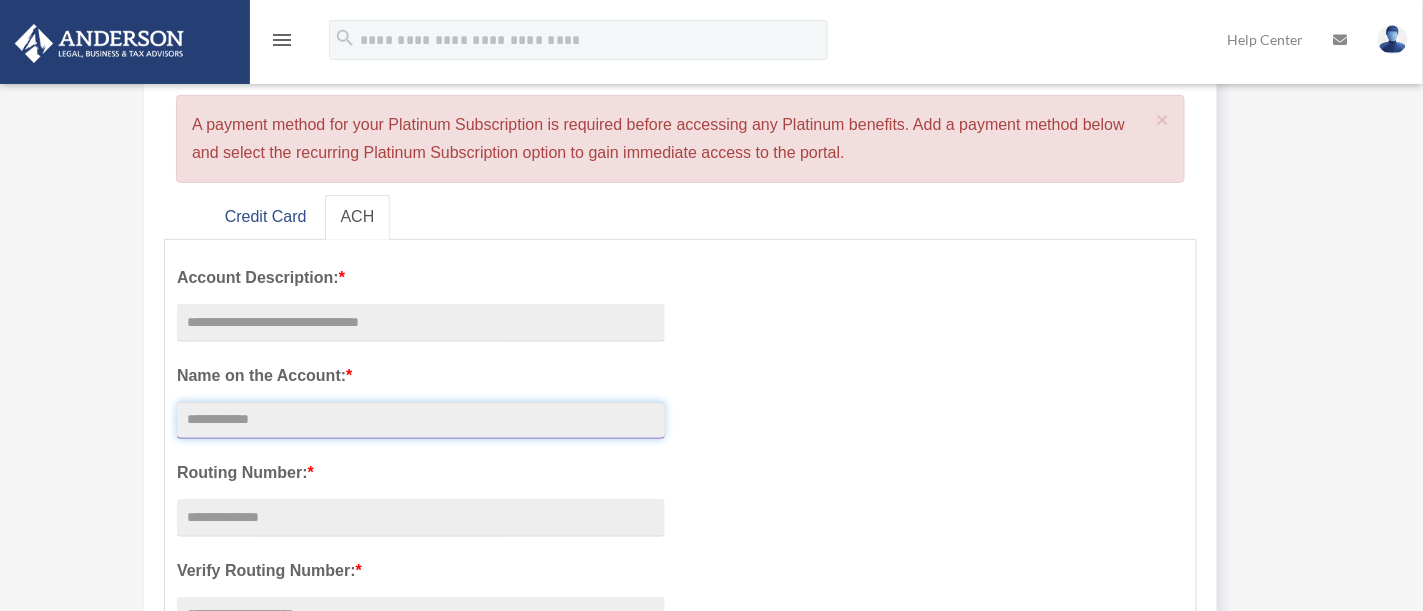 click on "Account Description: *" at bounding box center [421, 421] 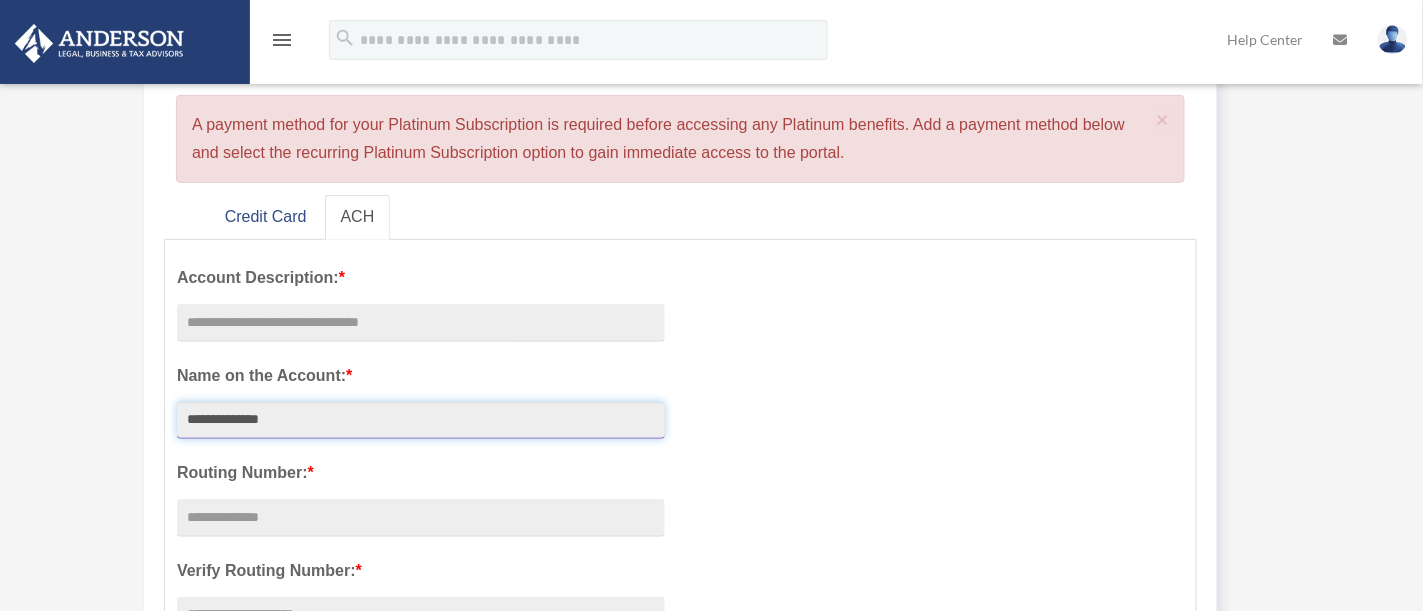 type on "**********" 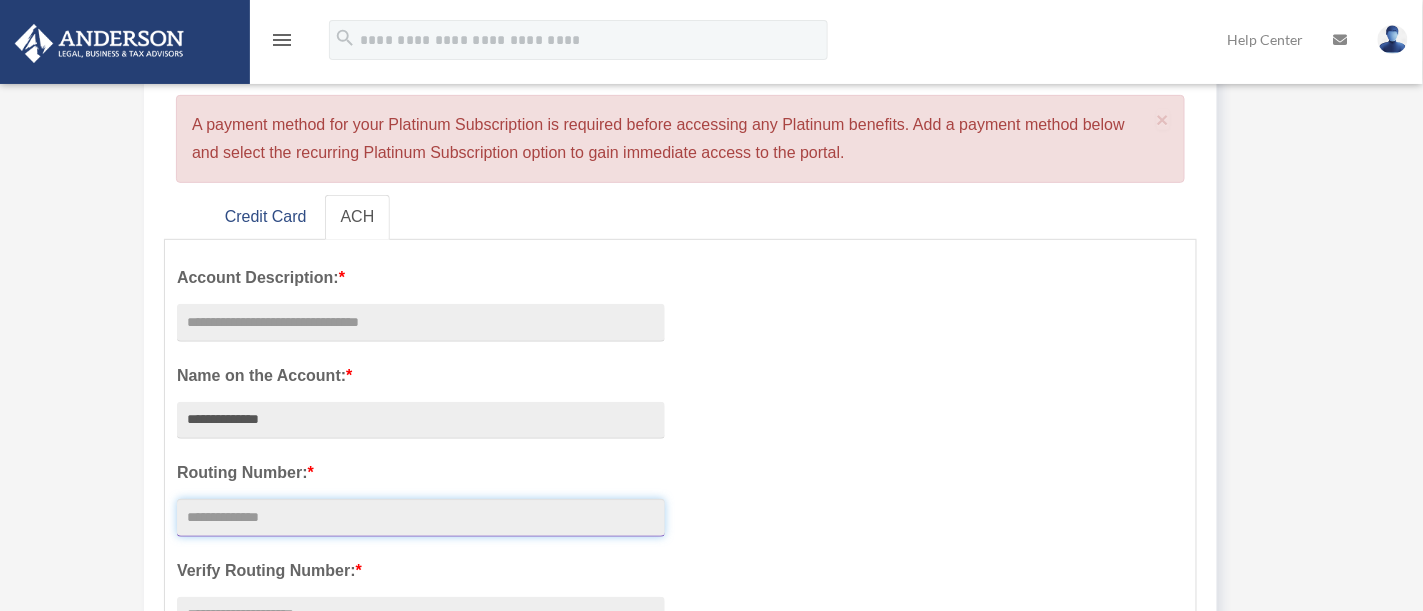 click at bounding box center (421, 518) 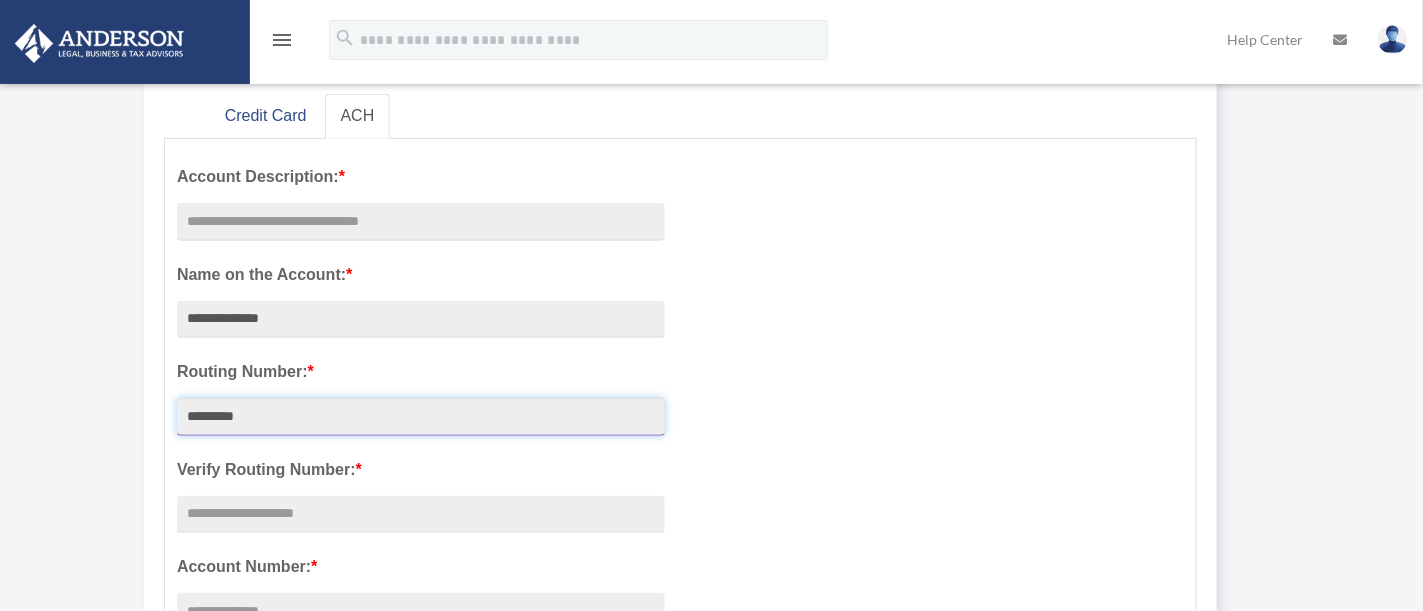scroll, scrollTop: 433, scrollLeft: 0, axis: vertical 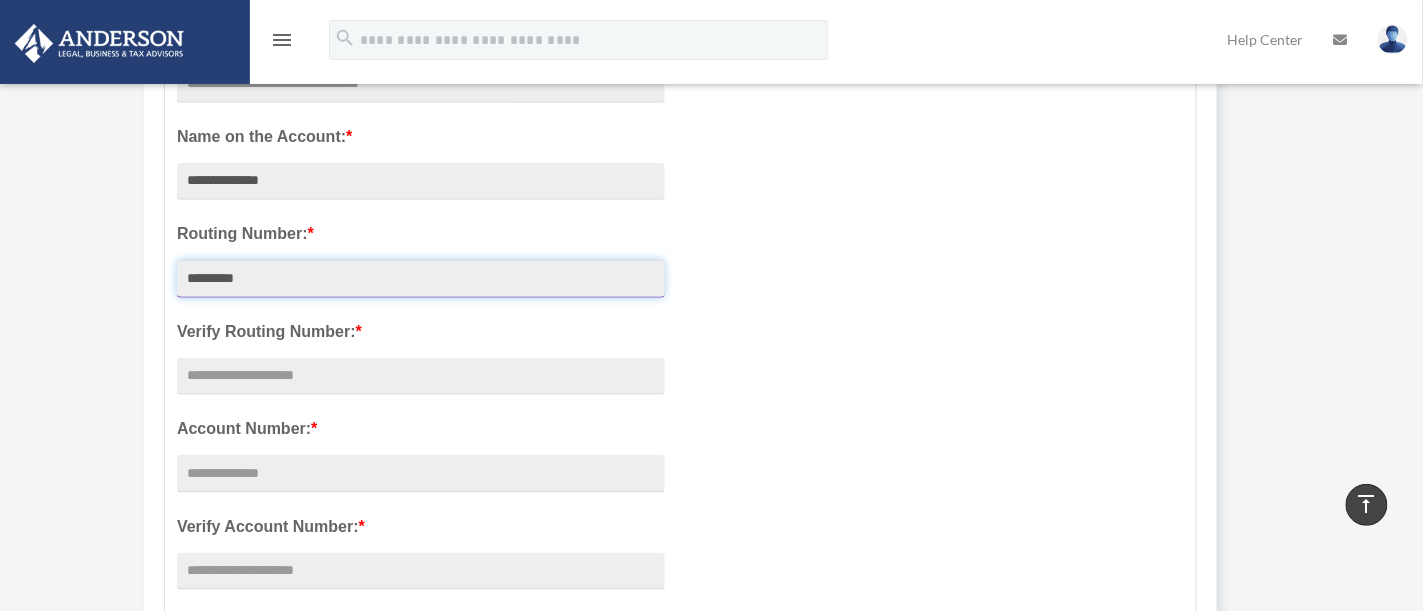 type on "*********" 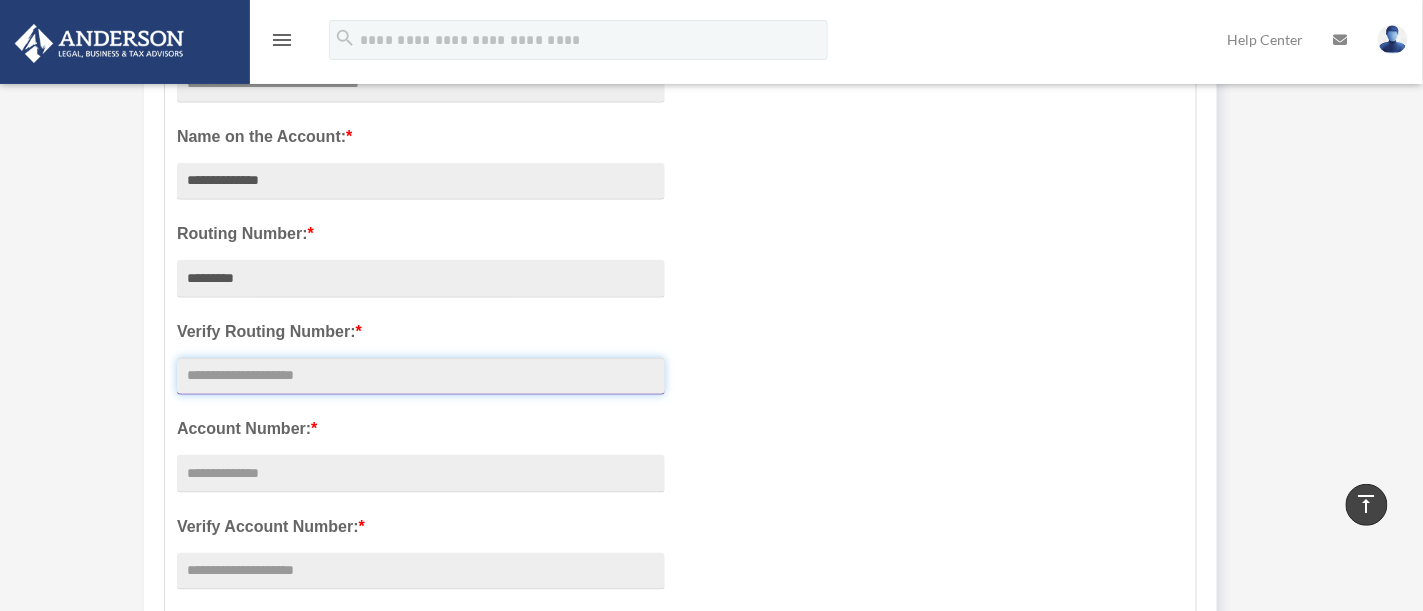 click at bounding box center [421, 377] 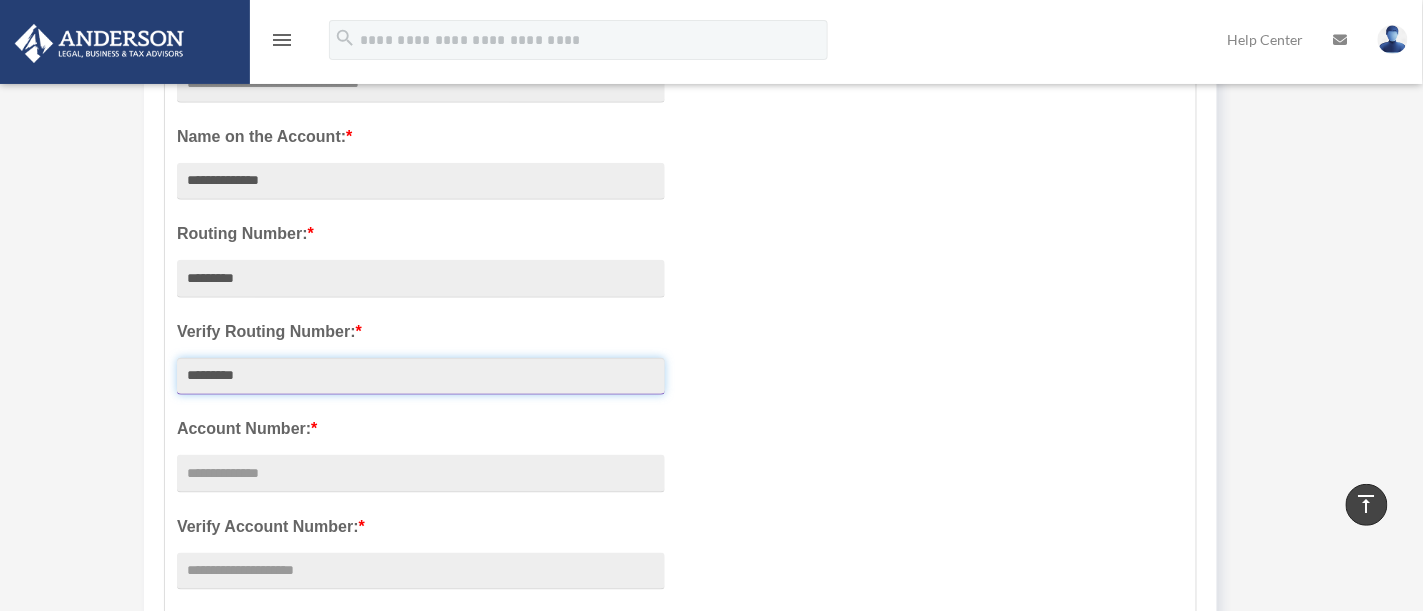 type on "*********" 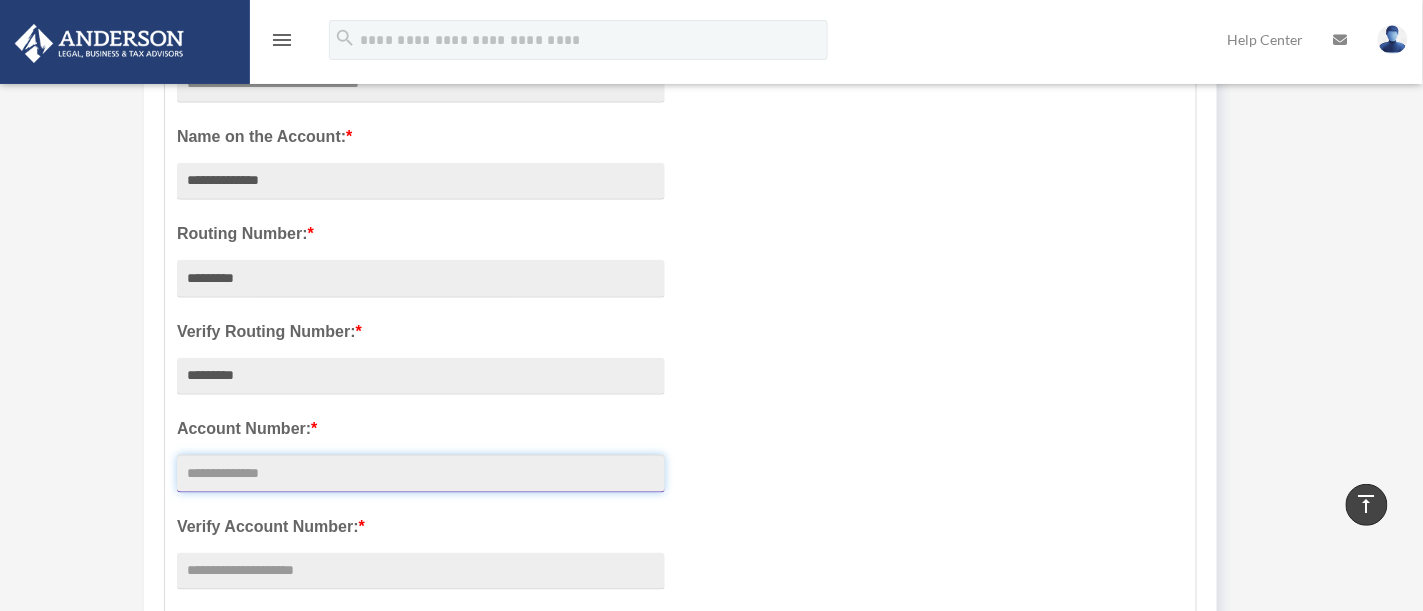 click at bounding box center [421, 474] 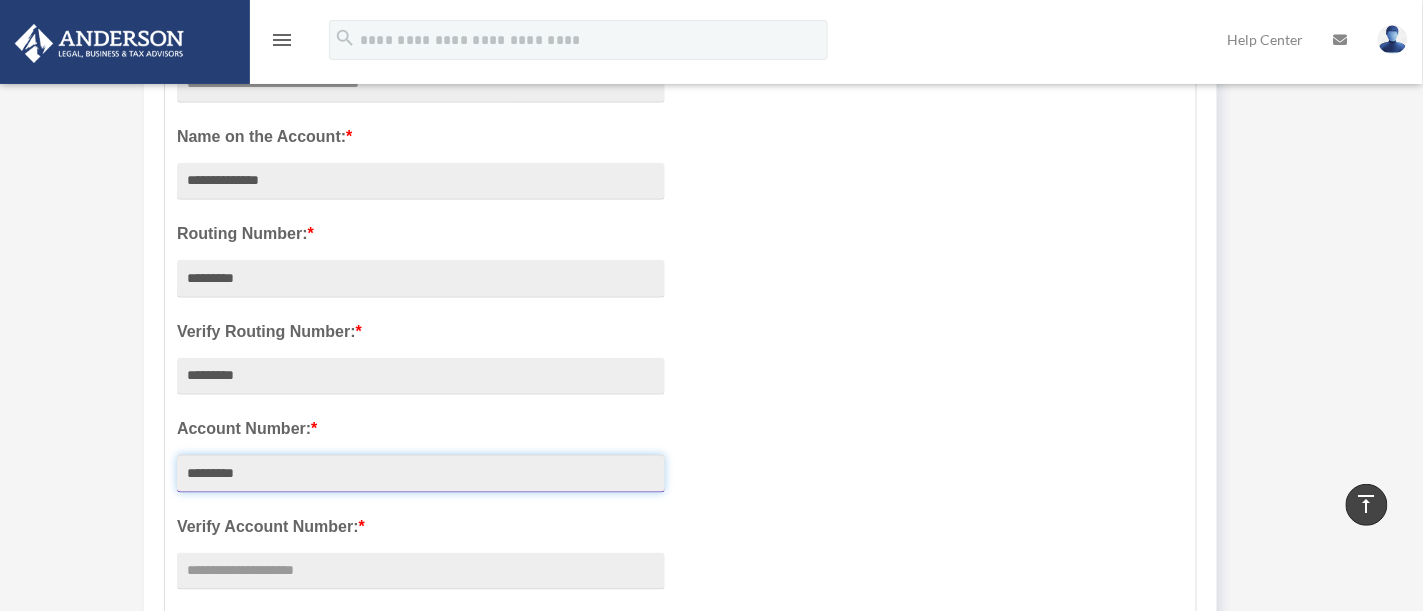 type on "*********" 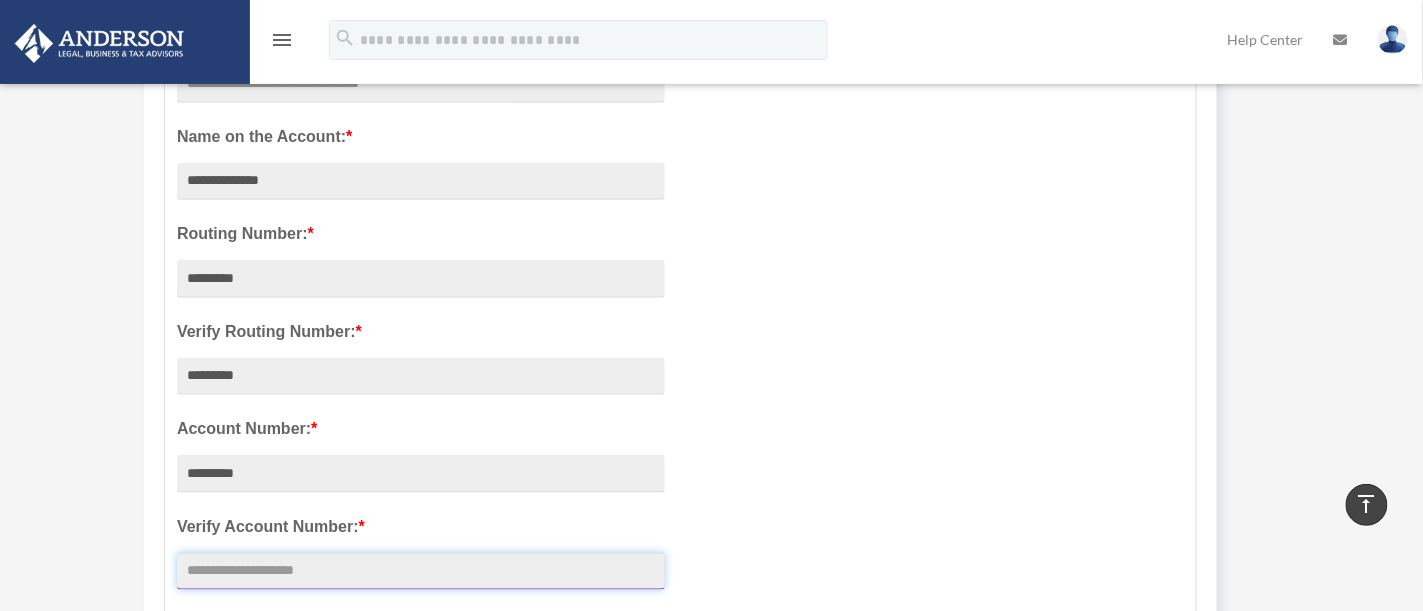 click at bounding box center [421, 572] 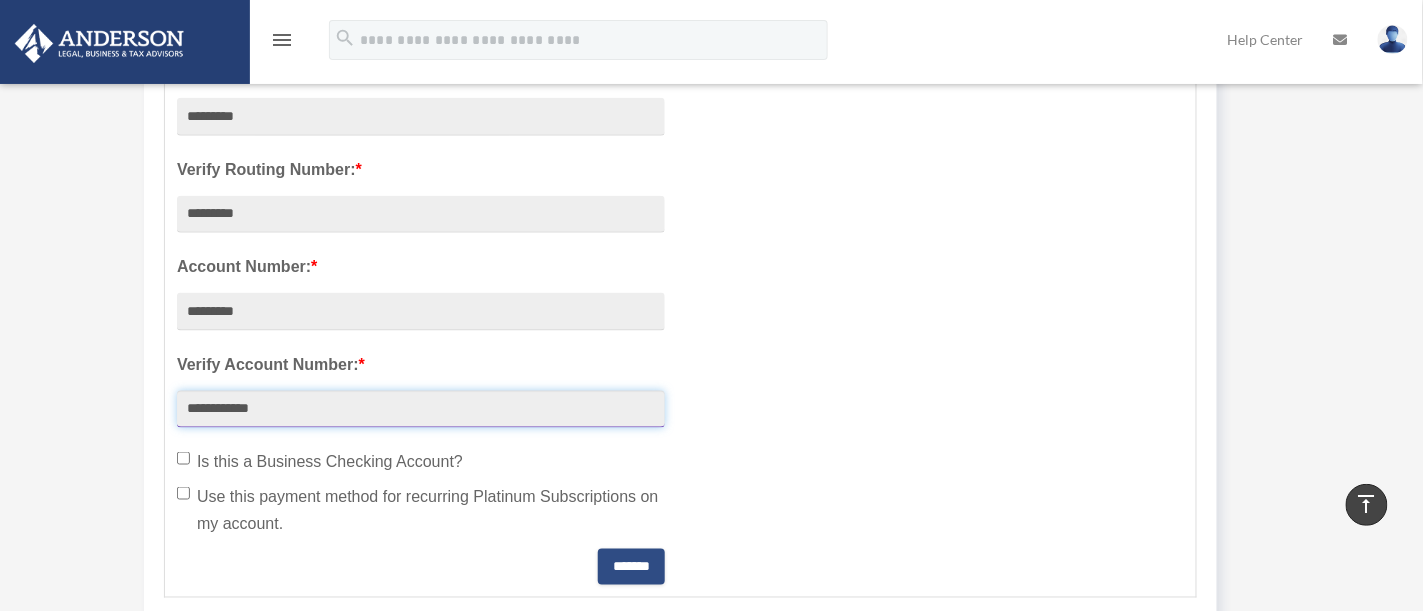 scroll, scrollTop: 598, scrollLeft: 0, axis: vertical 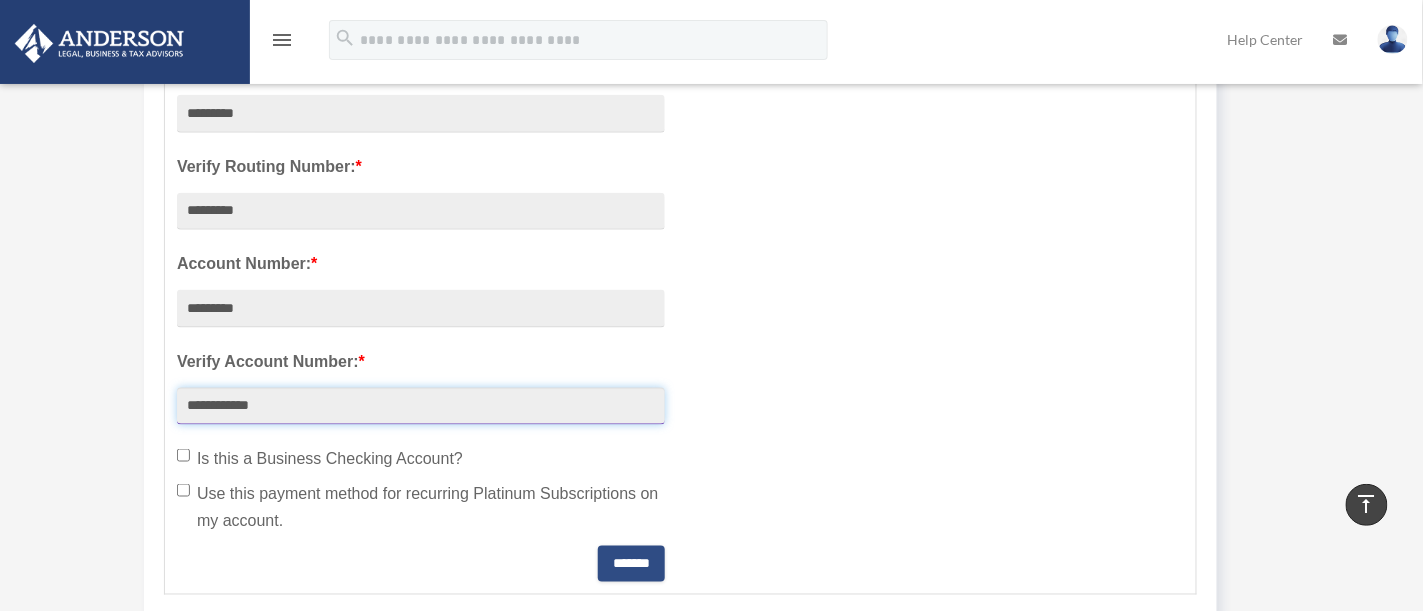 type on "**********" 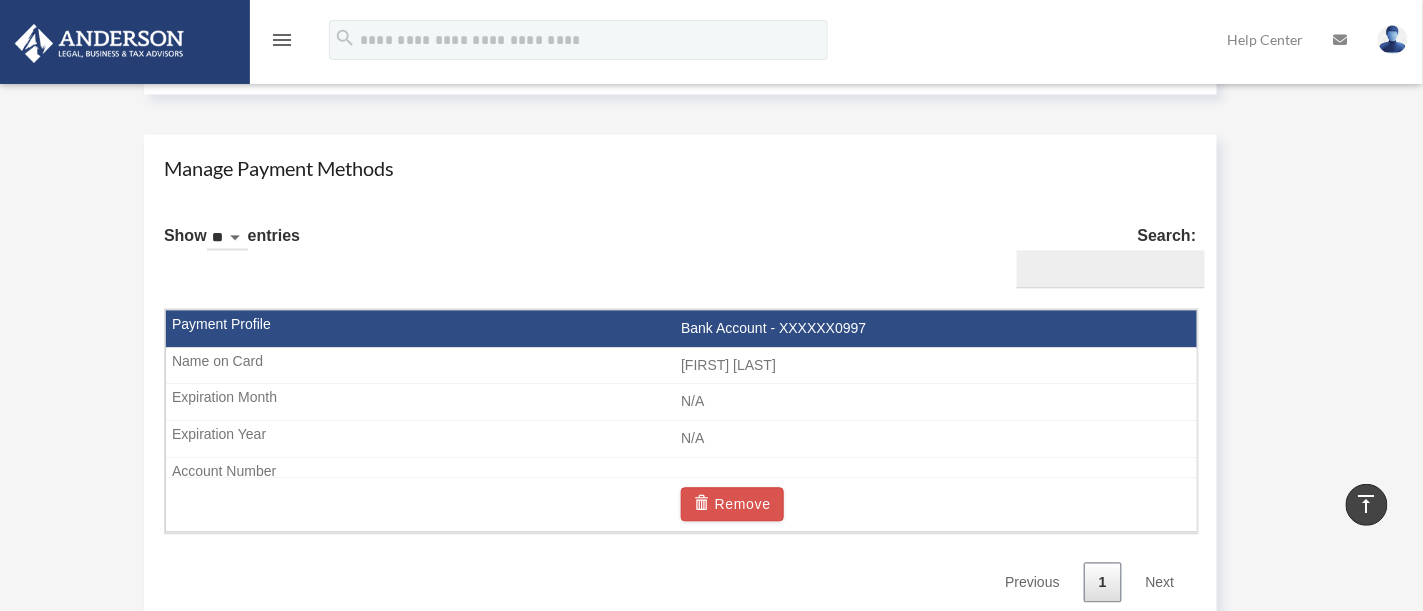 scroll, scrollTop: 1117, scrollLeft: 0, axis: vertical 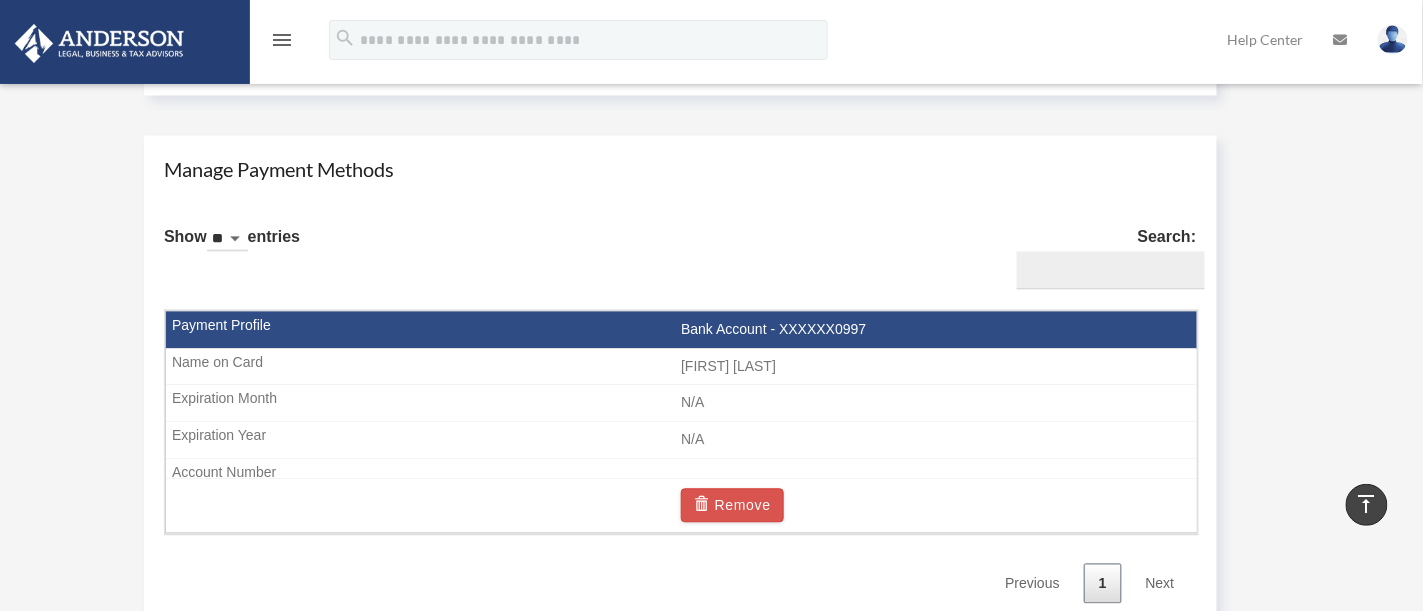 click on "Show  ** ** ** ***  entries Search:
Payment Profile Name On Card/Account Exp. Month Exp. Year Account Number Remove
Bank Account - XXXXXX0997
Melanie Carter
N/A
N/A
Remove
Showing 1 to 1 of 1 entries Previous 1 Next" at bounding box center [680, 408] 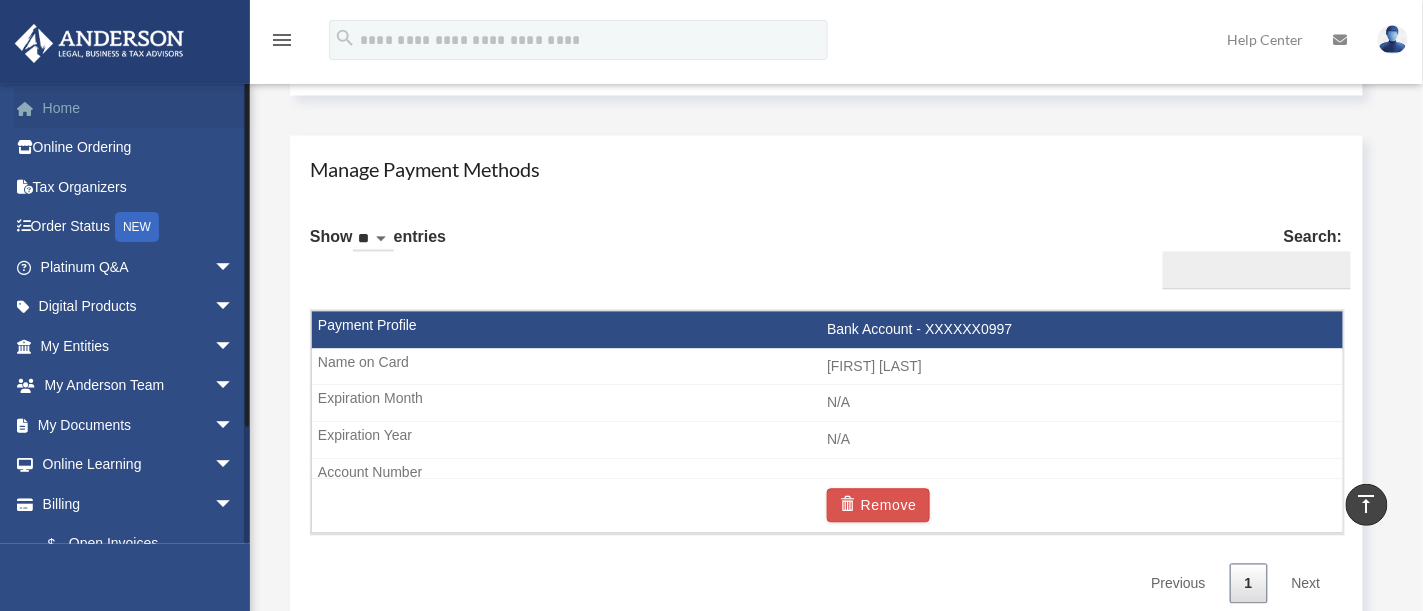 click on "Home" at bounding box center (139, 108) 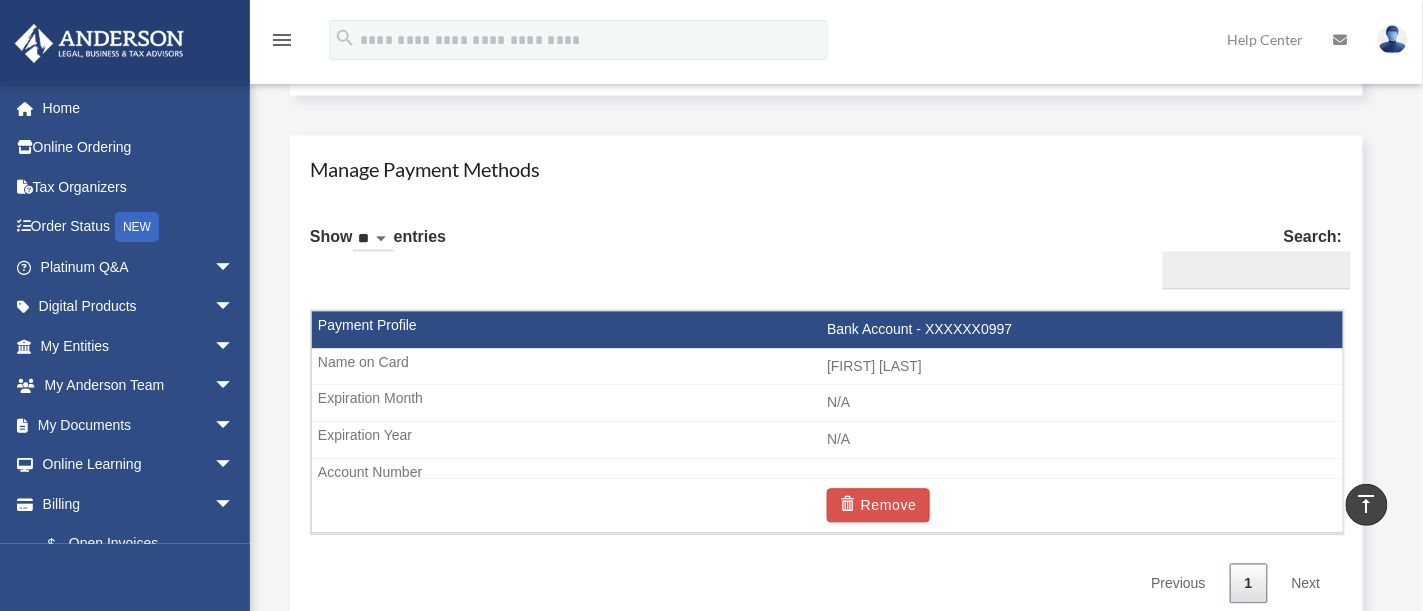 click on "Manage Payment Methods" at bounding box center [826, 170] 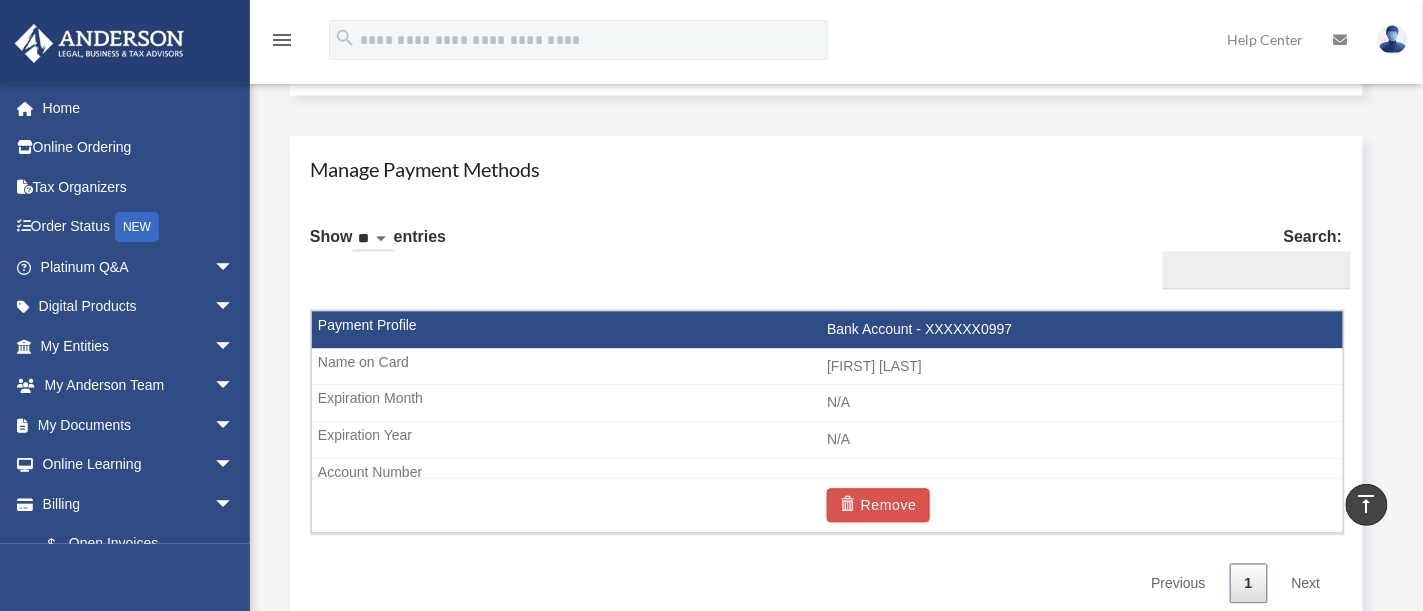 click on "N/A" at bounding box center (827, 404) 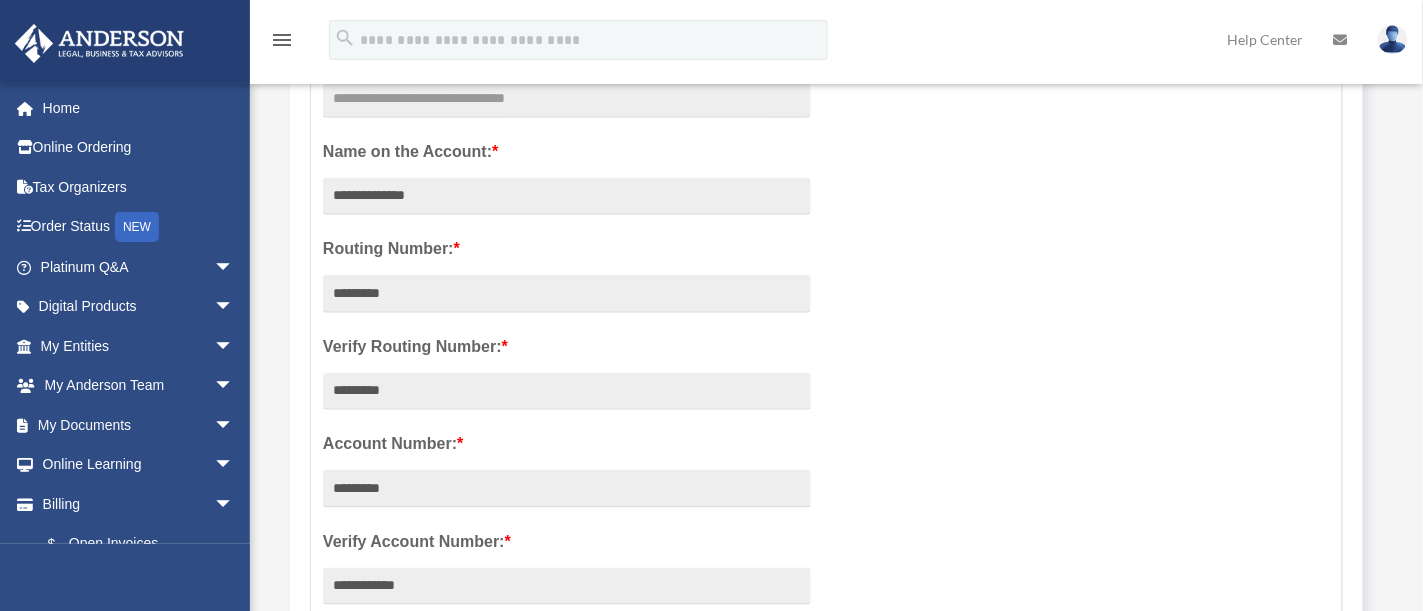scroll, scrollTop: 532, scrollLeft: 0, axis: vertical 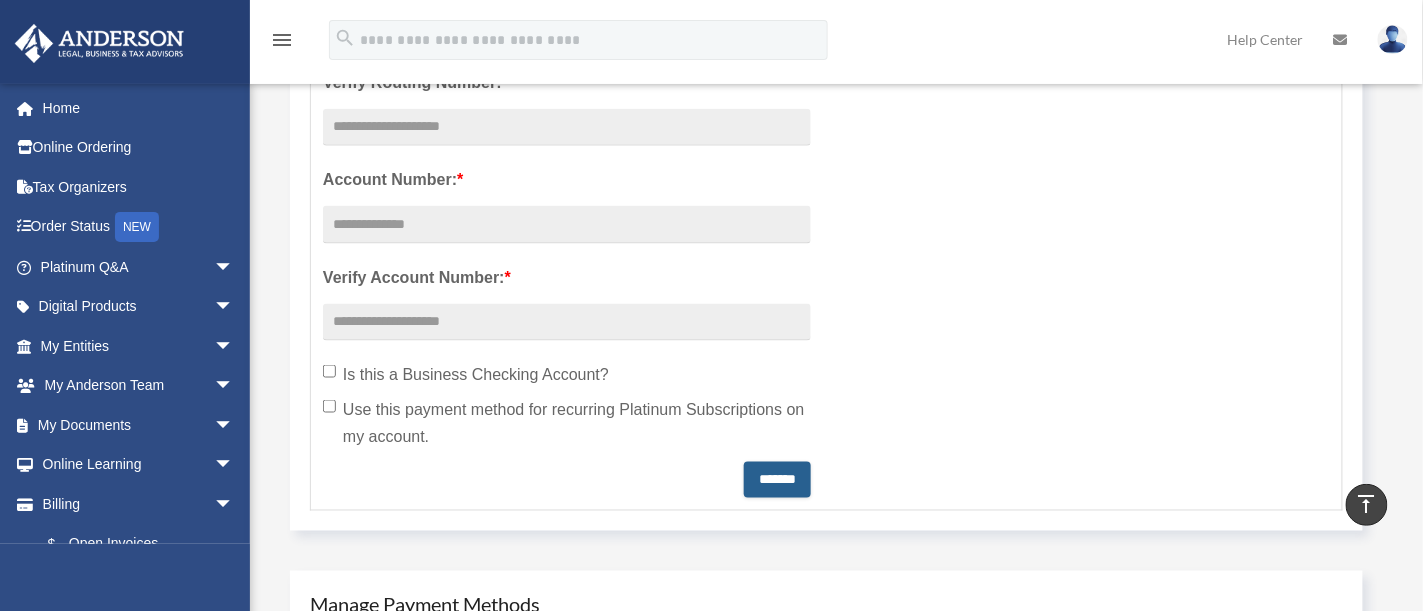 click on "*******" at bounding box center (777, 480) 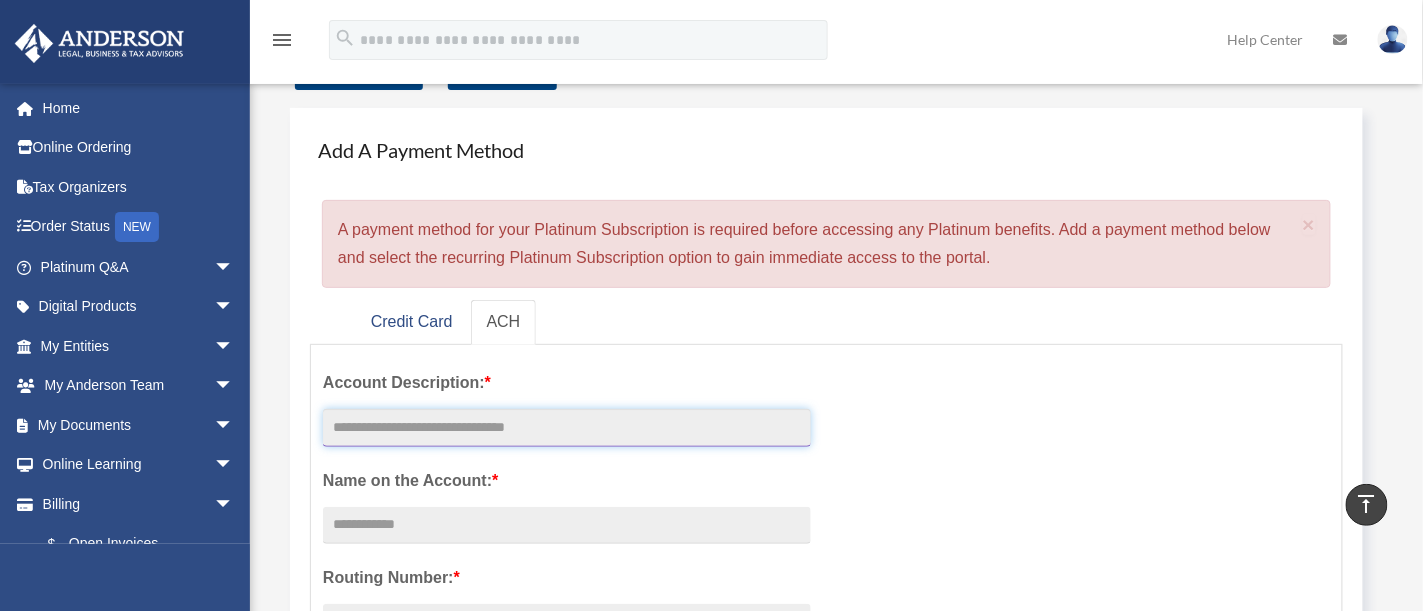 scroll, scrollTop: 0, scrollLeft: 0, axis: both 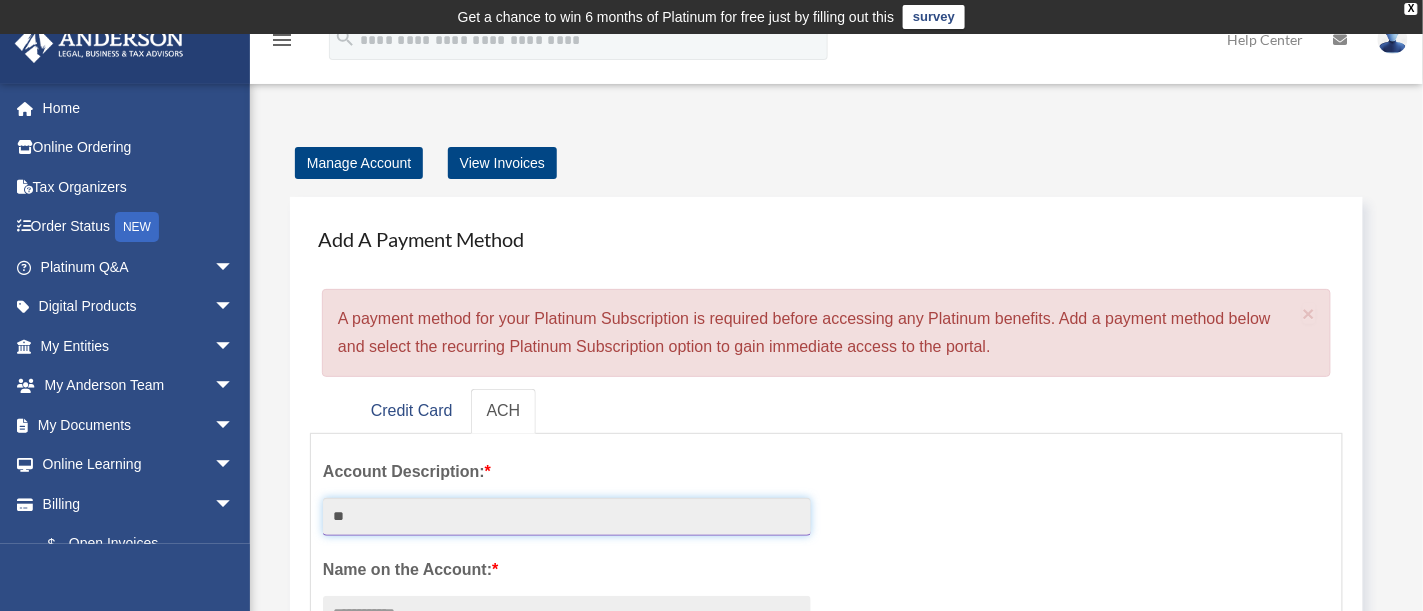 type on "*" 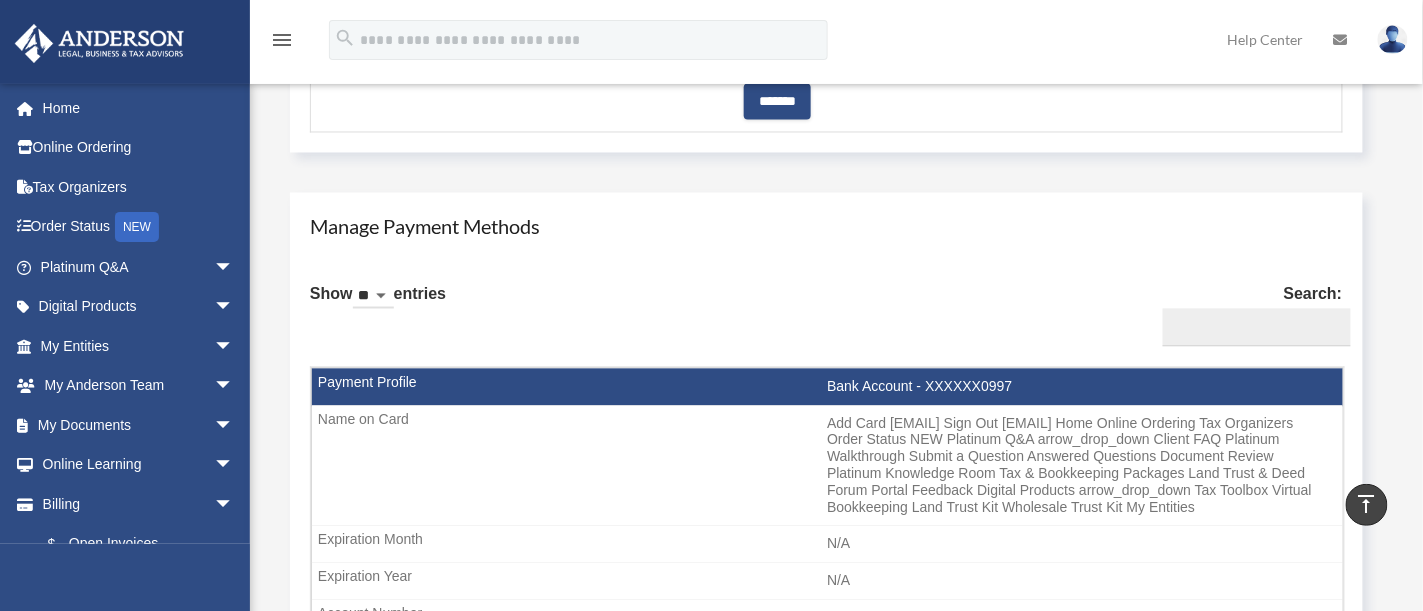 scroll, scrollTop: 1065, scrollLeft: 0, axis: vertical 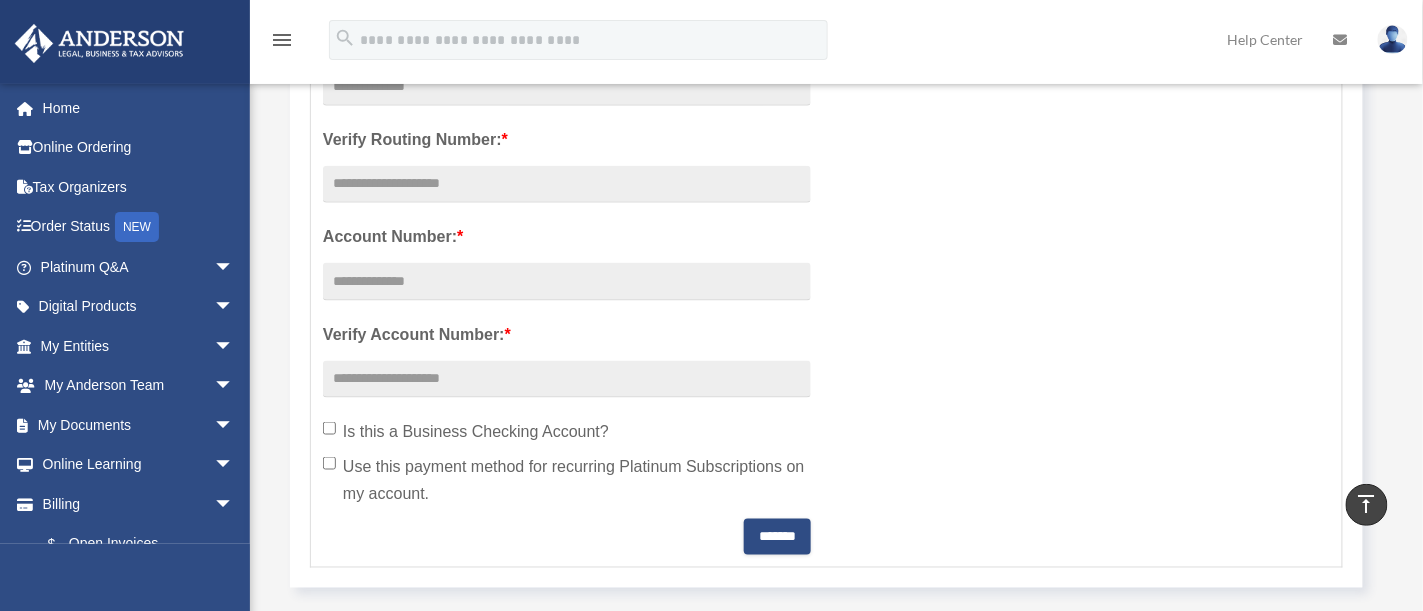 type on "********" 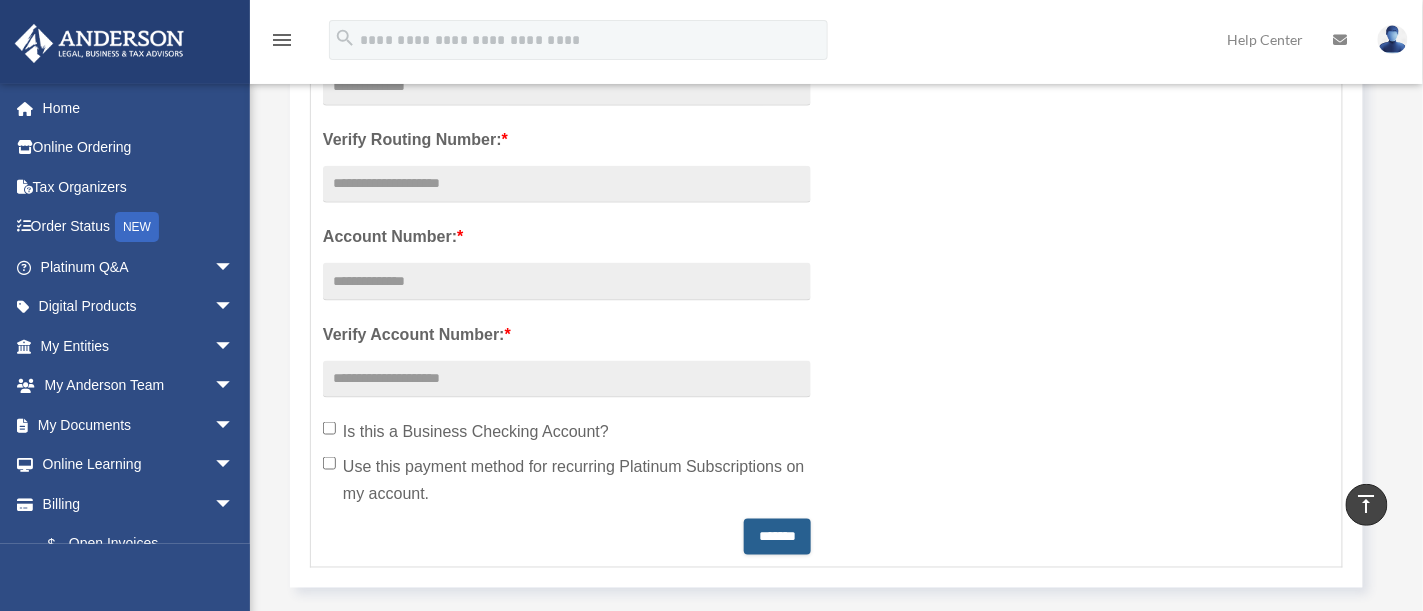 click on "*******" at bounding box center (777, 537) 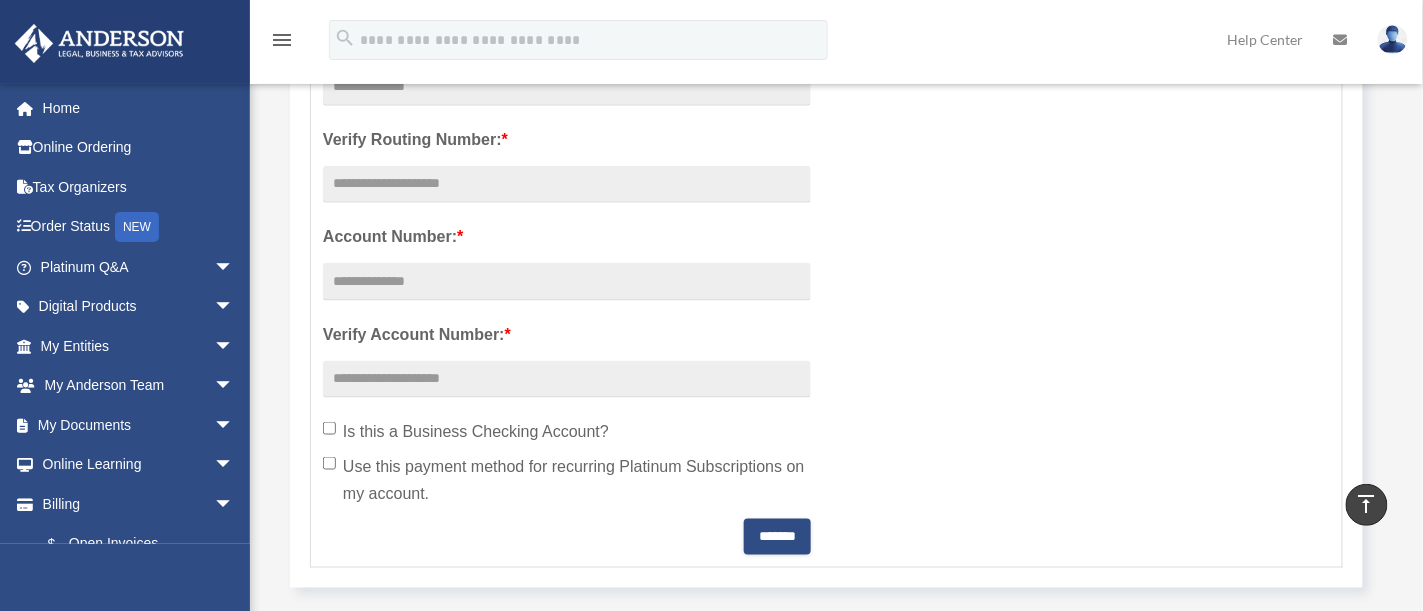 scroll, scrollTop: 595, scrollLeft: 0, axis: vertical 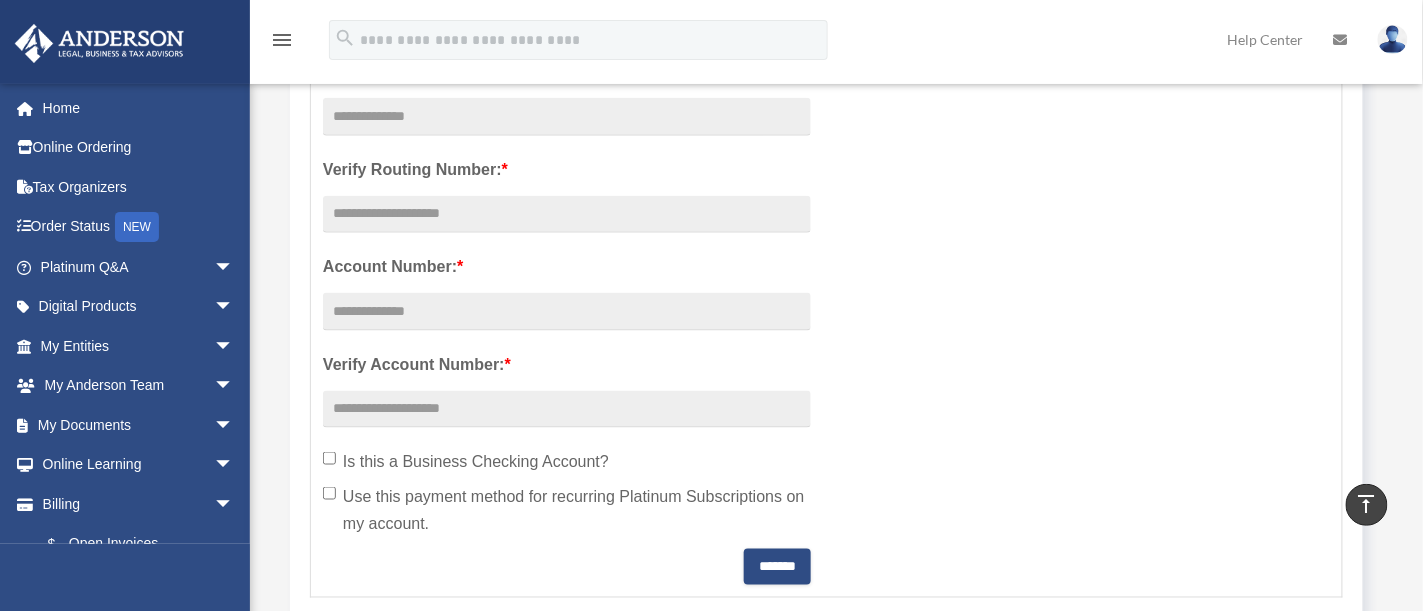 click on "menu
search
Site Menu		            	 add
mamamel70x7@gmail.com
My Profile
Reset Password
Logout
Help Center" at bounding box center (711, 49) 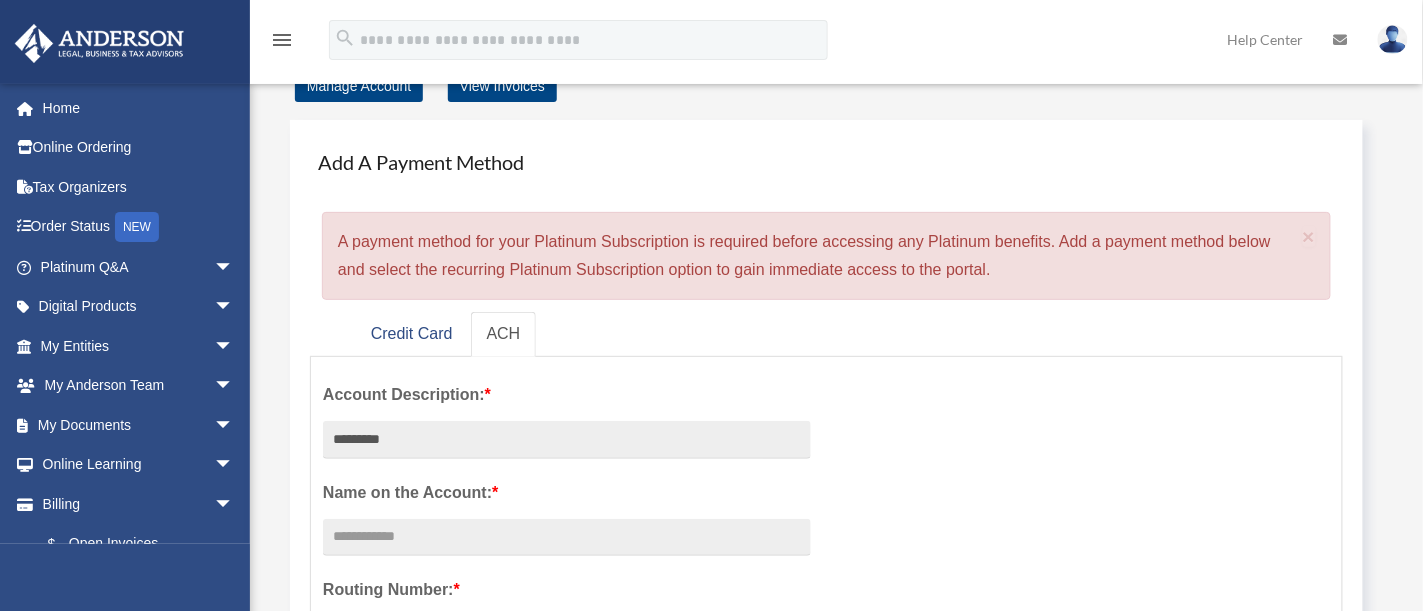 scroll, scrollTop: 0, scrollLeft: 0, axis: both 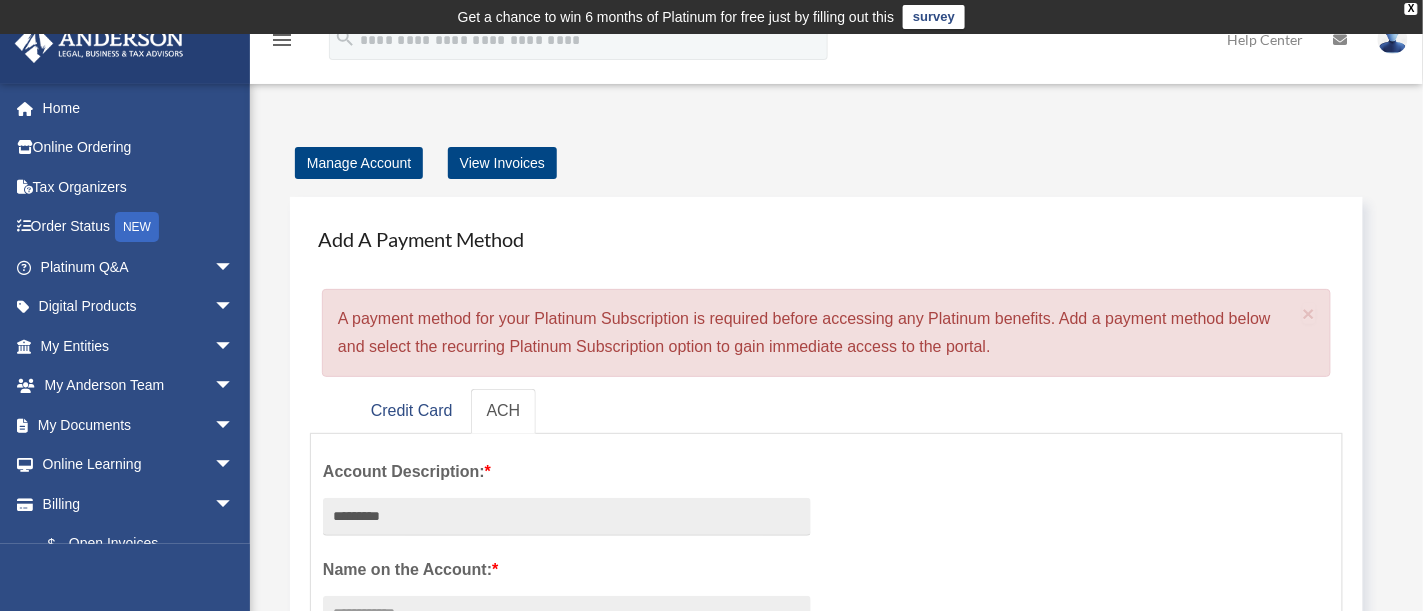click on "Add Card
mamamel70x7@gmail.com
Sign Out
mamamel70x7@gmail.com
Home
Online Ordering
Tax Organizers
Order Status  NEW
Platinum Q&A arrow_drop_down
Client FAQ
Platinum Walkthrough
Submit a Question
Answered Questions
Document Review
Platinum Knowledge Room
Tax & Bookkeeping Packages
Land Trust & Deed Forum
Portal Feedback
Digital Products arrow_drop_down
Tax Toolbox
Virtual Bookkeeping
Land Trust Kit
Wholesale Trust Kit
My Entities" at bounding box center [711, 980] 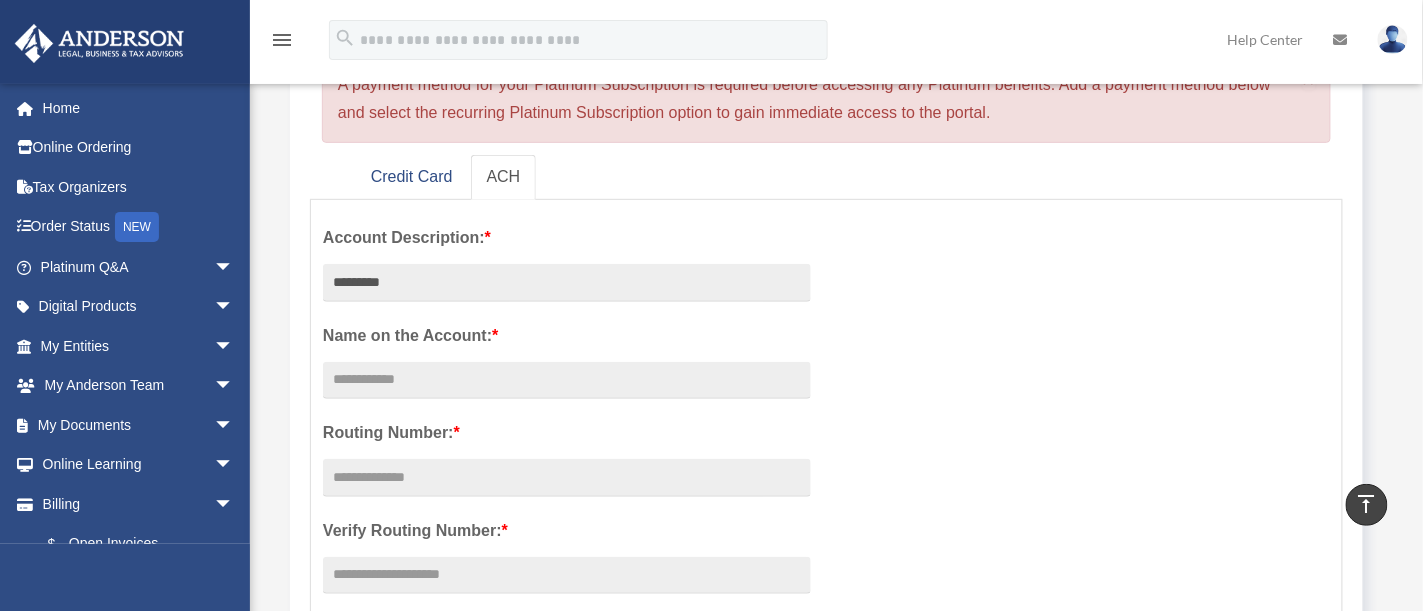 scroll, scrollTop: 0, scrollLeft: 0, axis: both 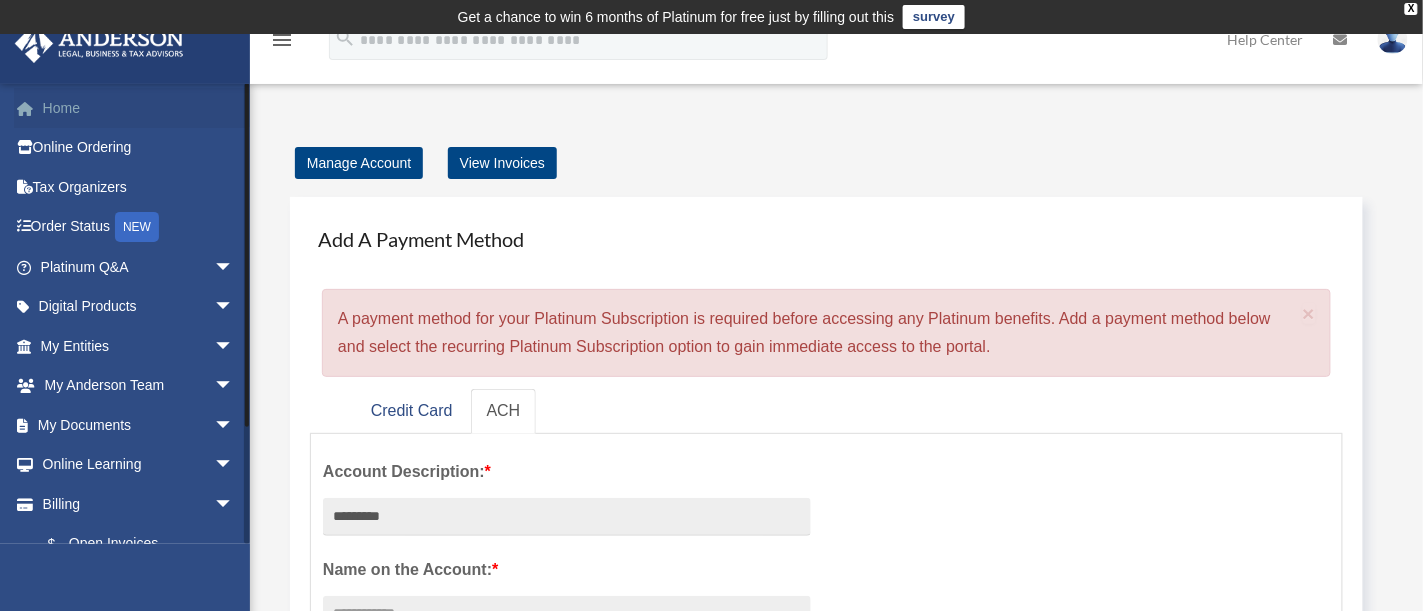 click on "Home" at bounding box center (139, 108) 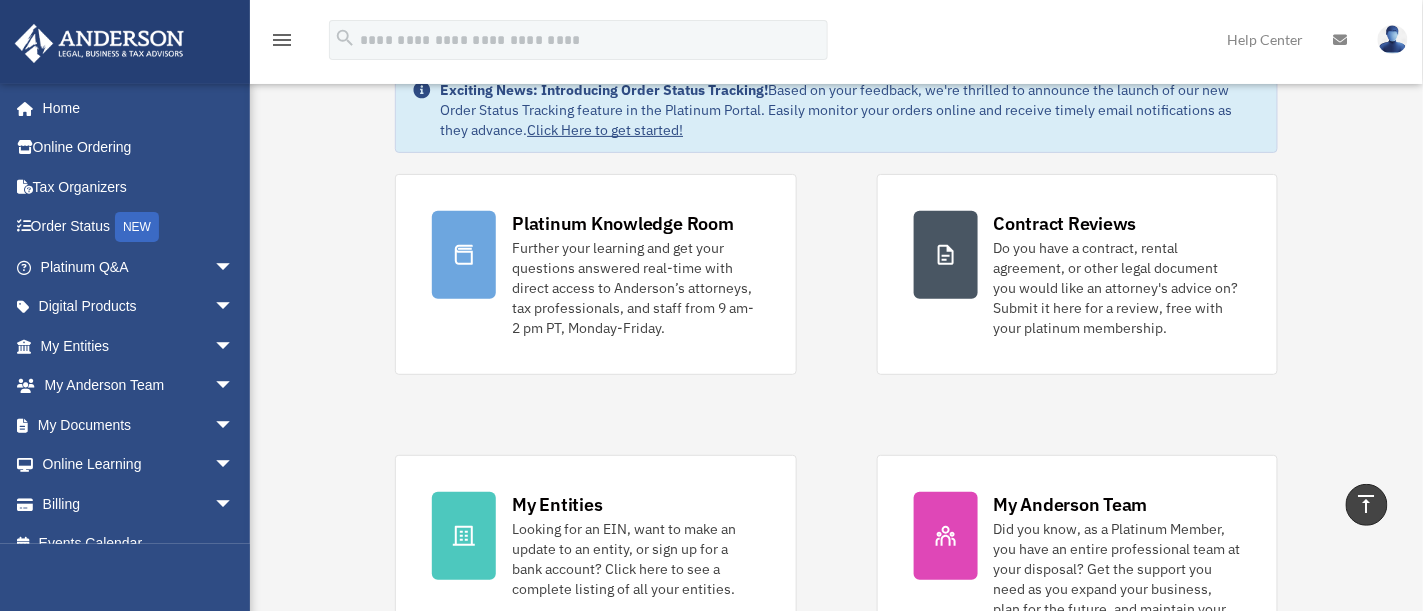 scroll, scrollTop: 0, scrollLeft: 0, axis: both 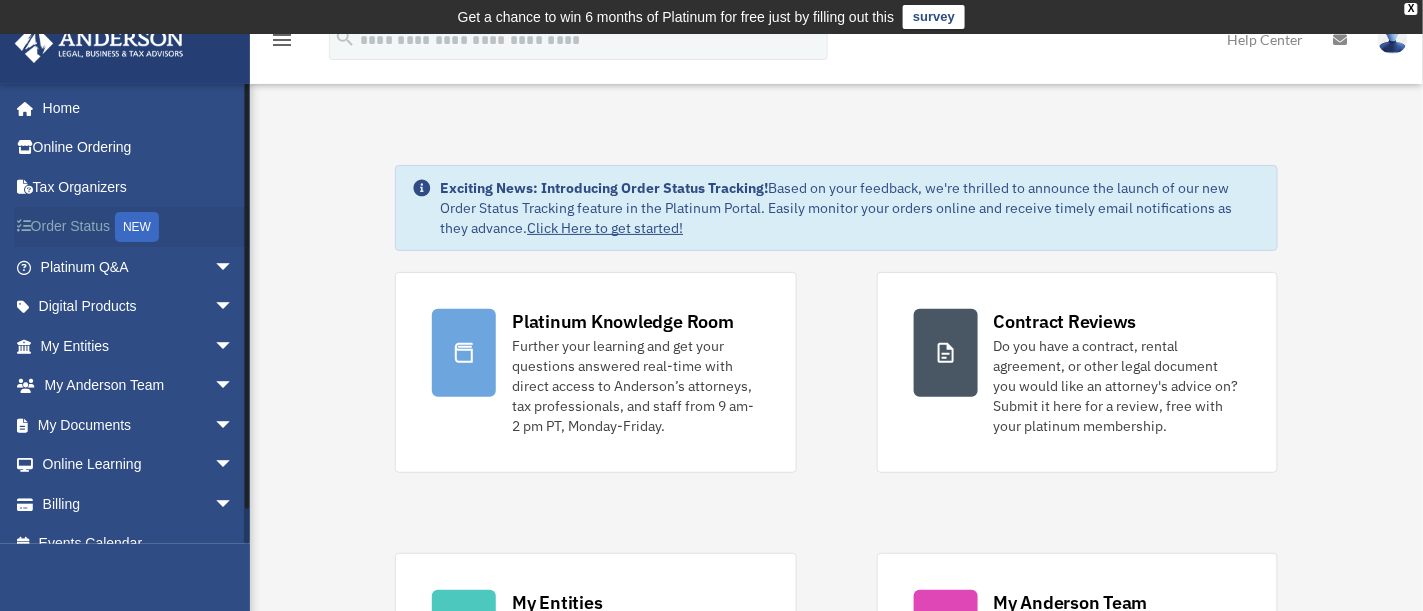 click on "Order Status  NEW" at bounding box center [139, 227] 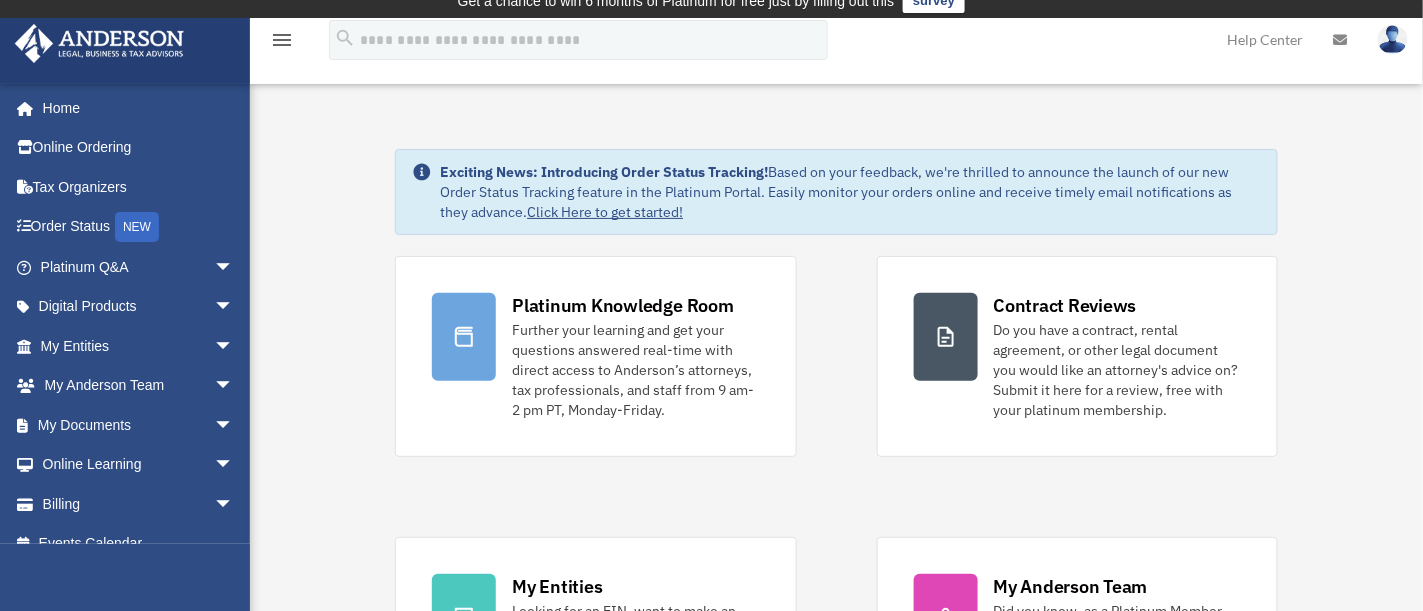 scroll, scrollTop: 0, scrollLeft: 0, axis: both 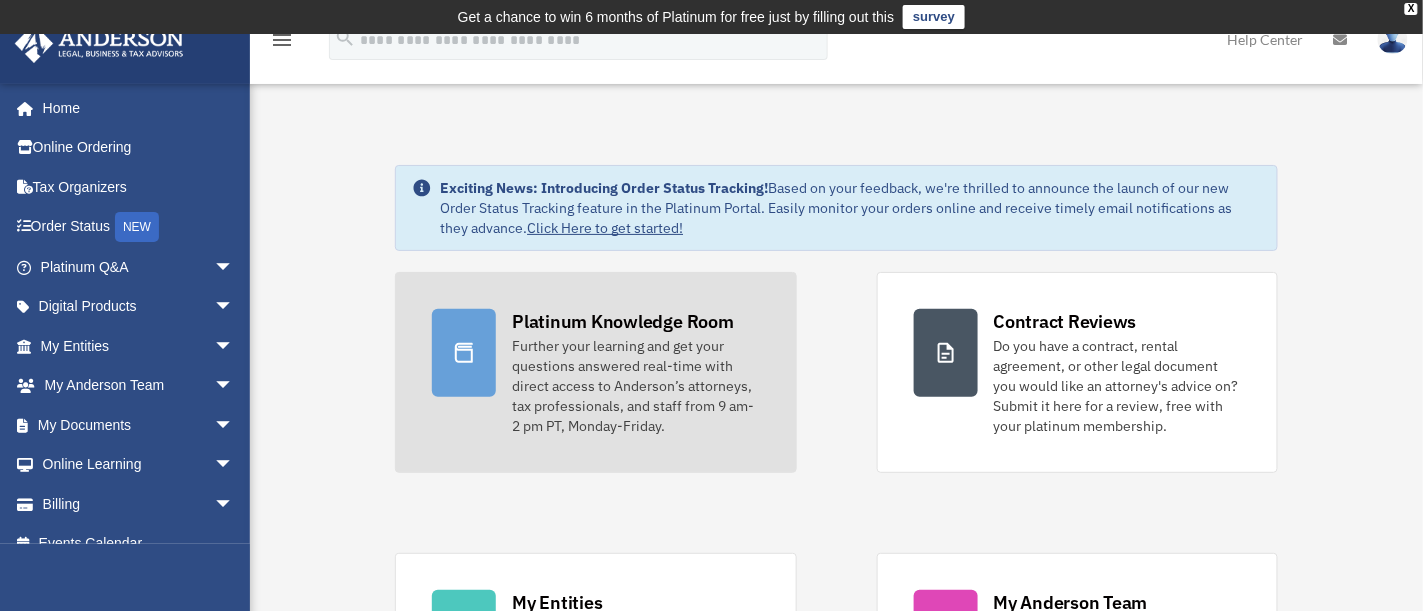 click on "Further your learning and get your questions answered real-time with direct access to Anderson’s attorneys, tax professionals, and staff from 9 am-2 pm PT, Monday-Friday." at bounding box center [635, 386] 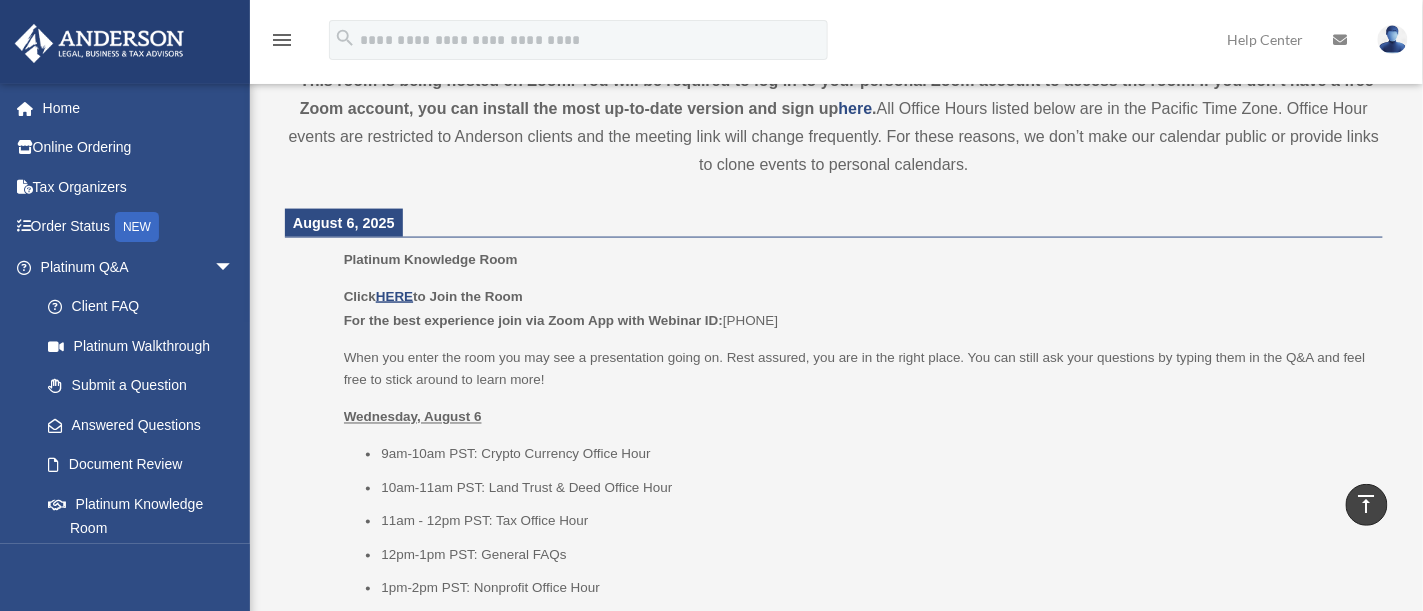scroll, scrollTop: 0, scrollLeft: 0, axis: both 